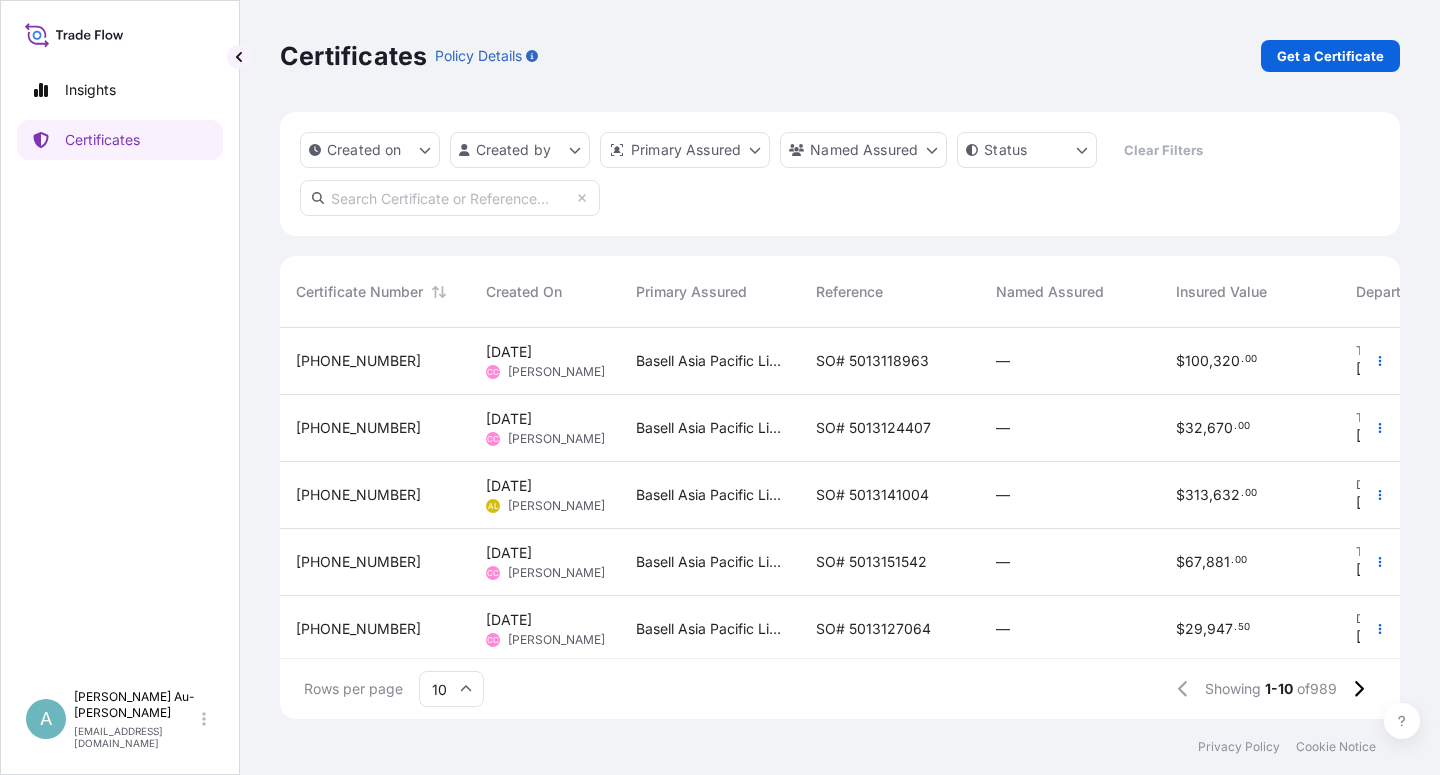 scroll, scrollTop: 0, scrollLeft: 0, axis: both 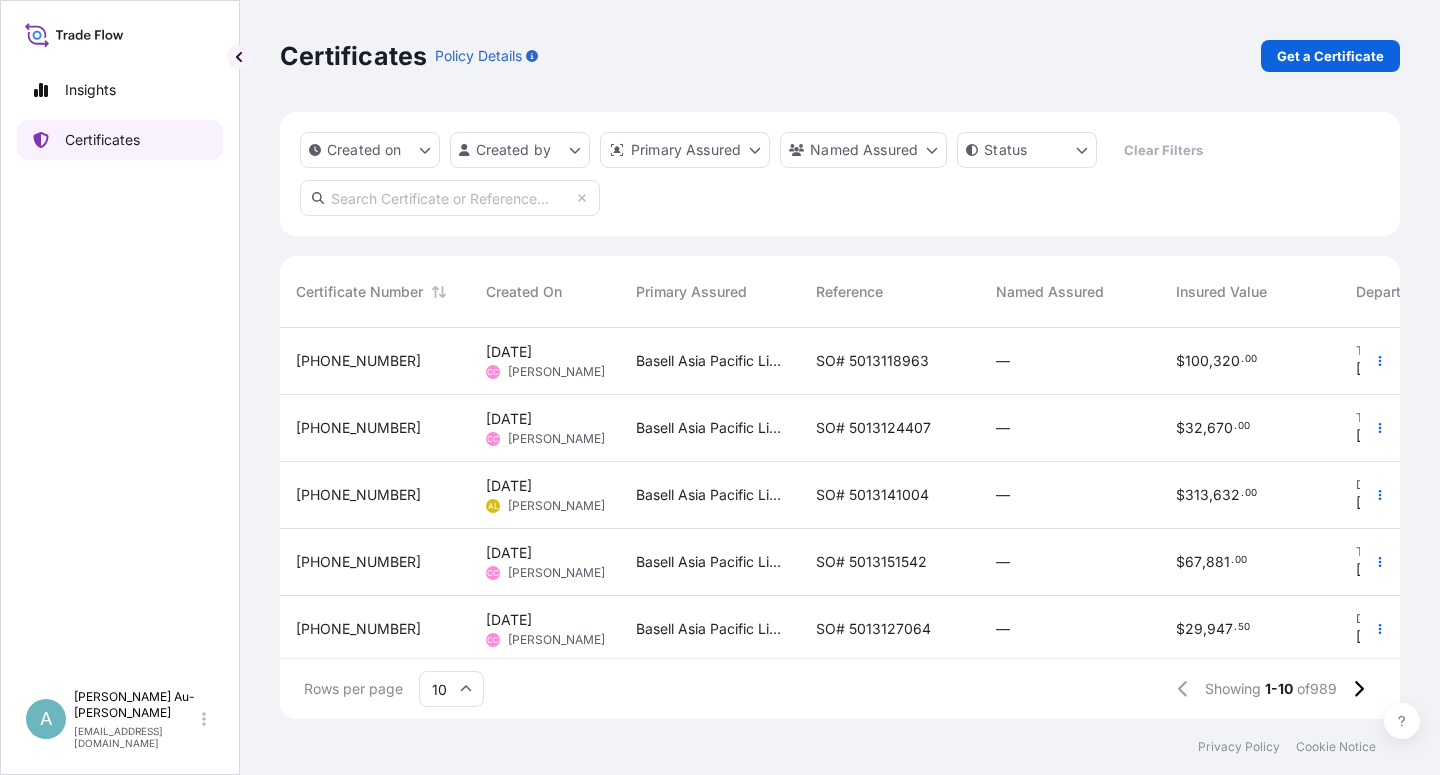 click on "Certificates" at bounding box center (102, 140) 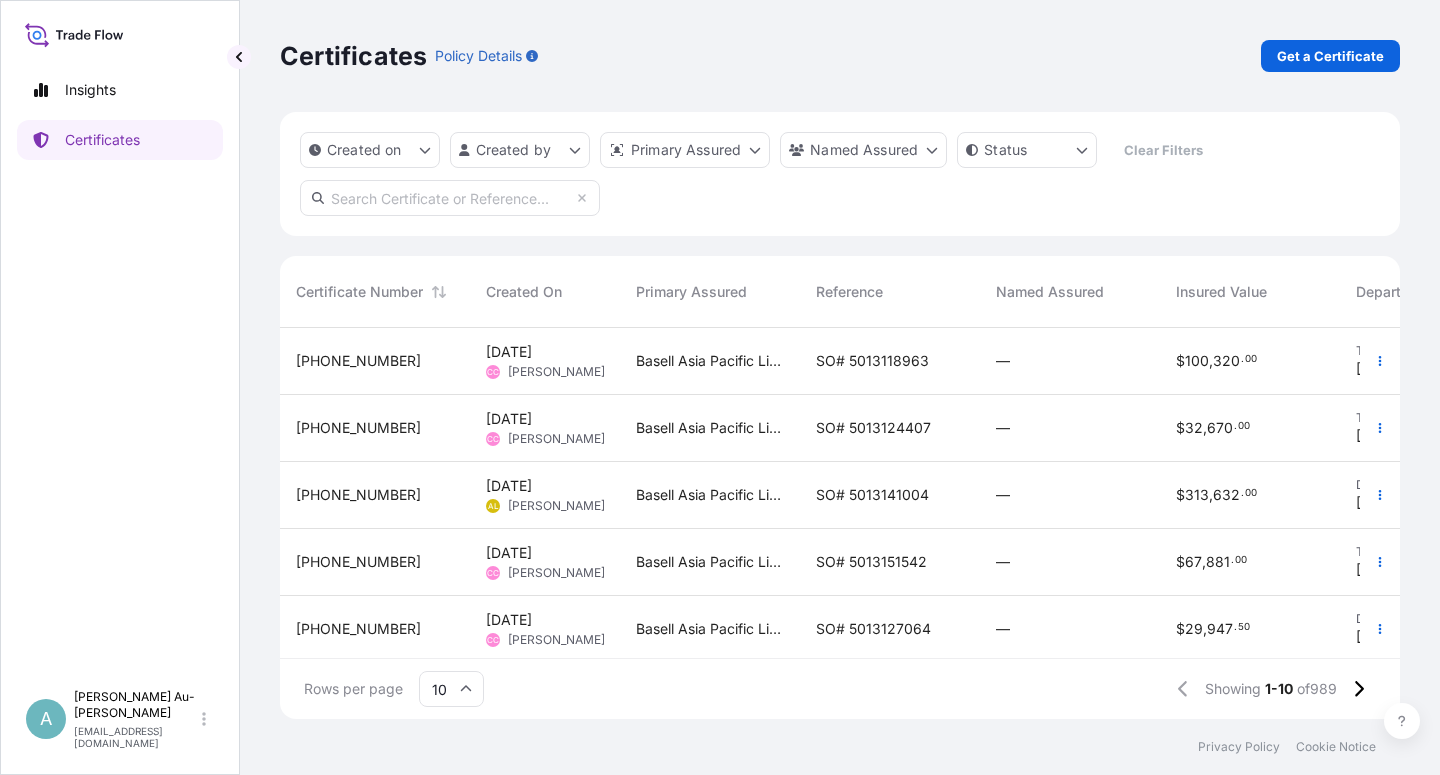 click at bounding box center [450, 198] 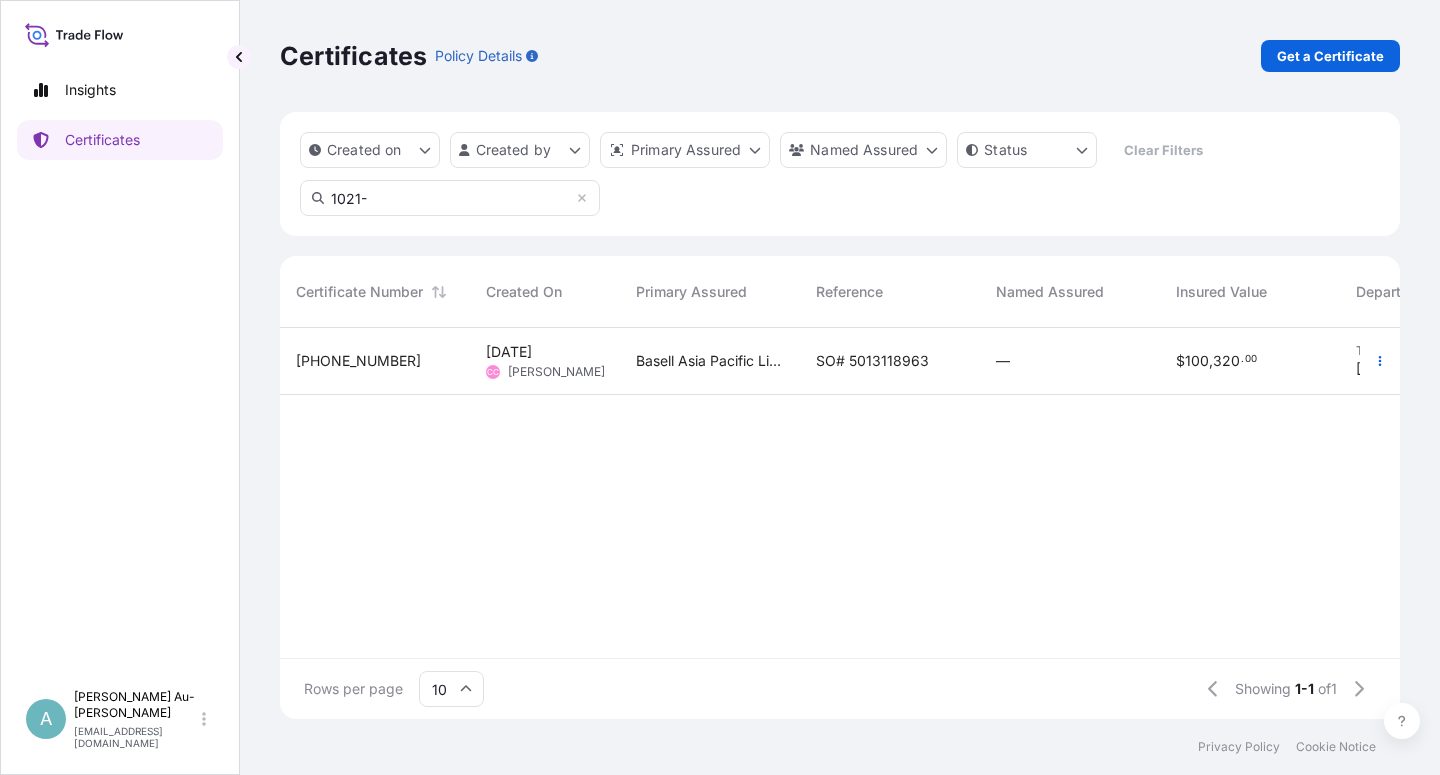 type on "1021-" 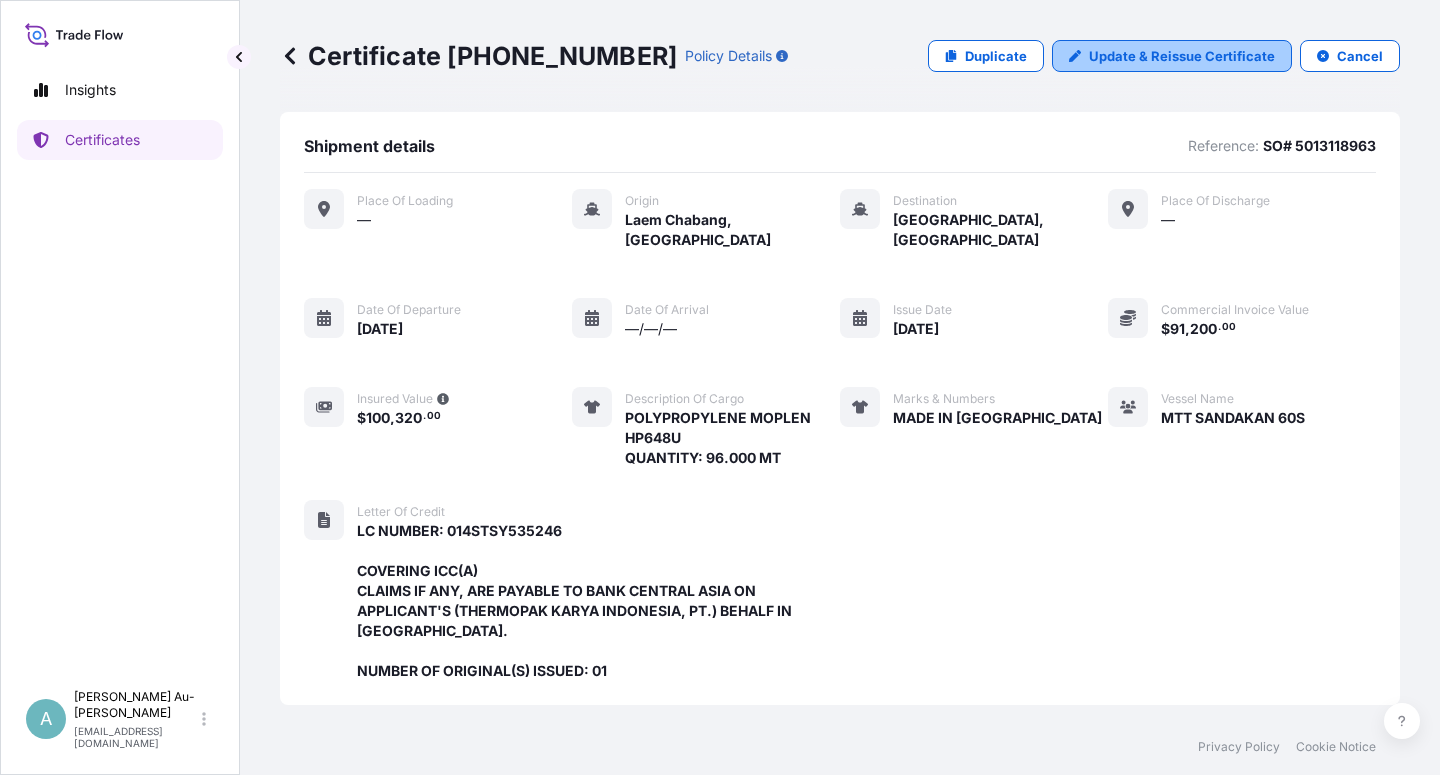 click on "Update & Reissue Certificate" at bounding box center [1182, 56] 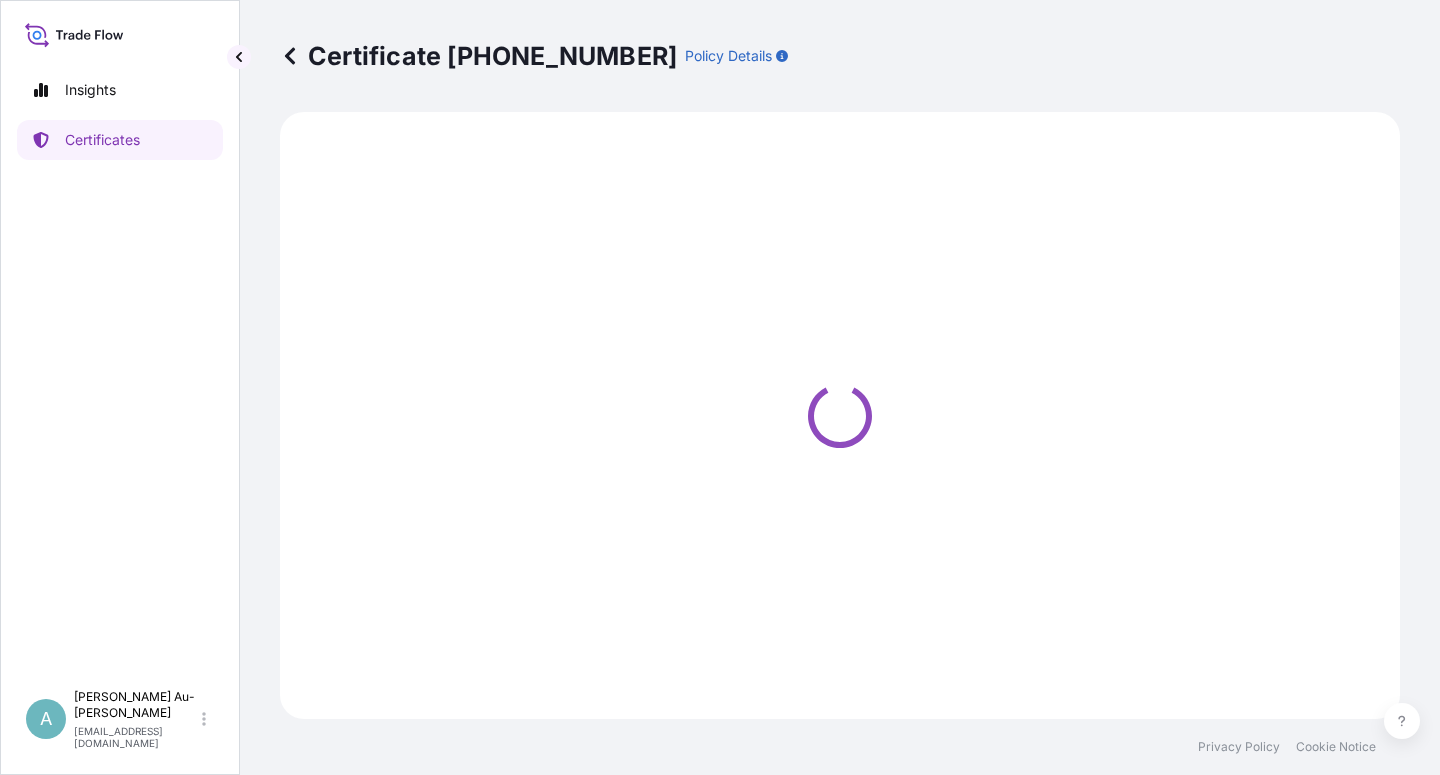 select on "Sea" 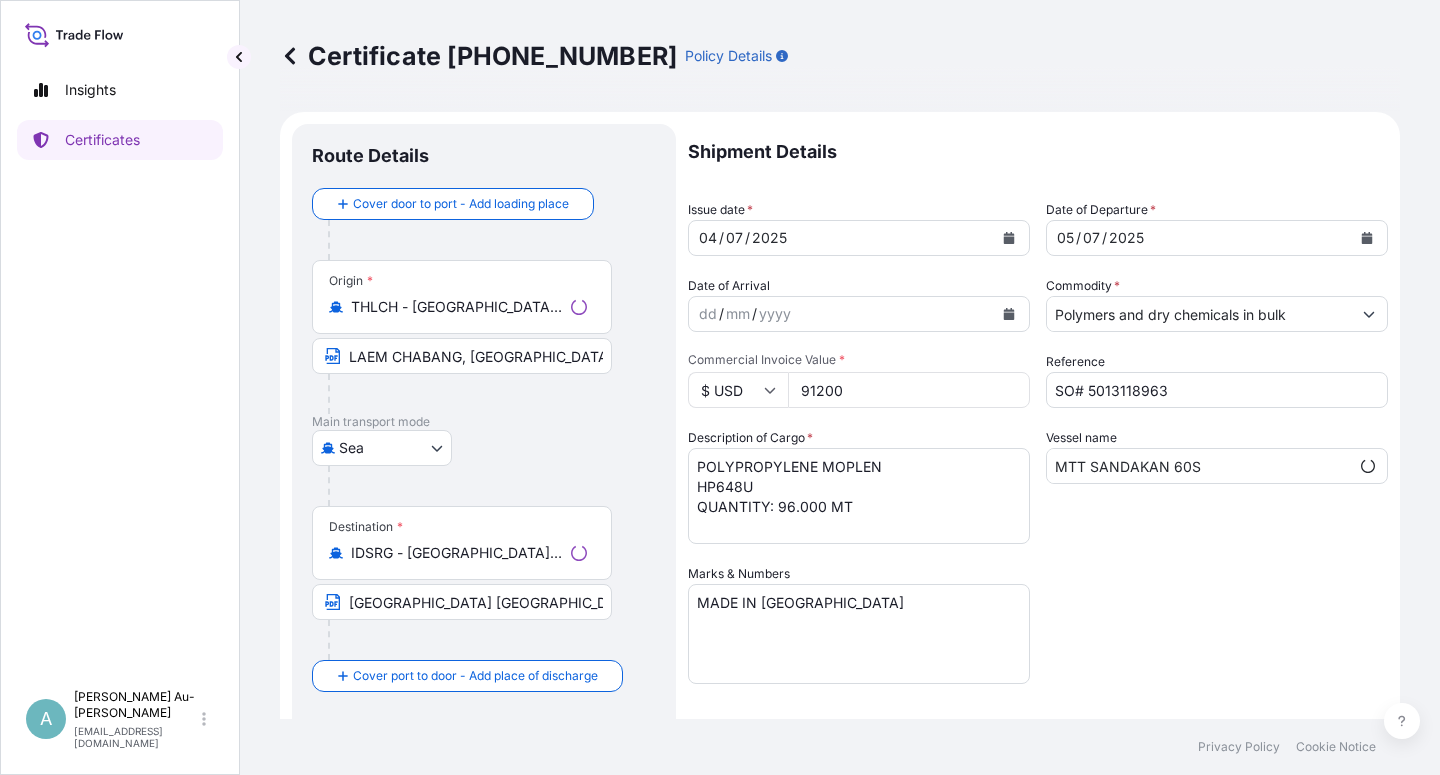 scroll, scrollTop: 82, scrollLeft: 0, axis: vertical 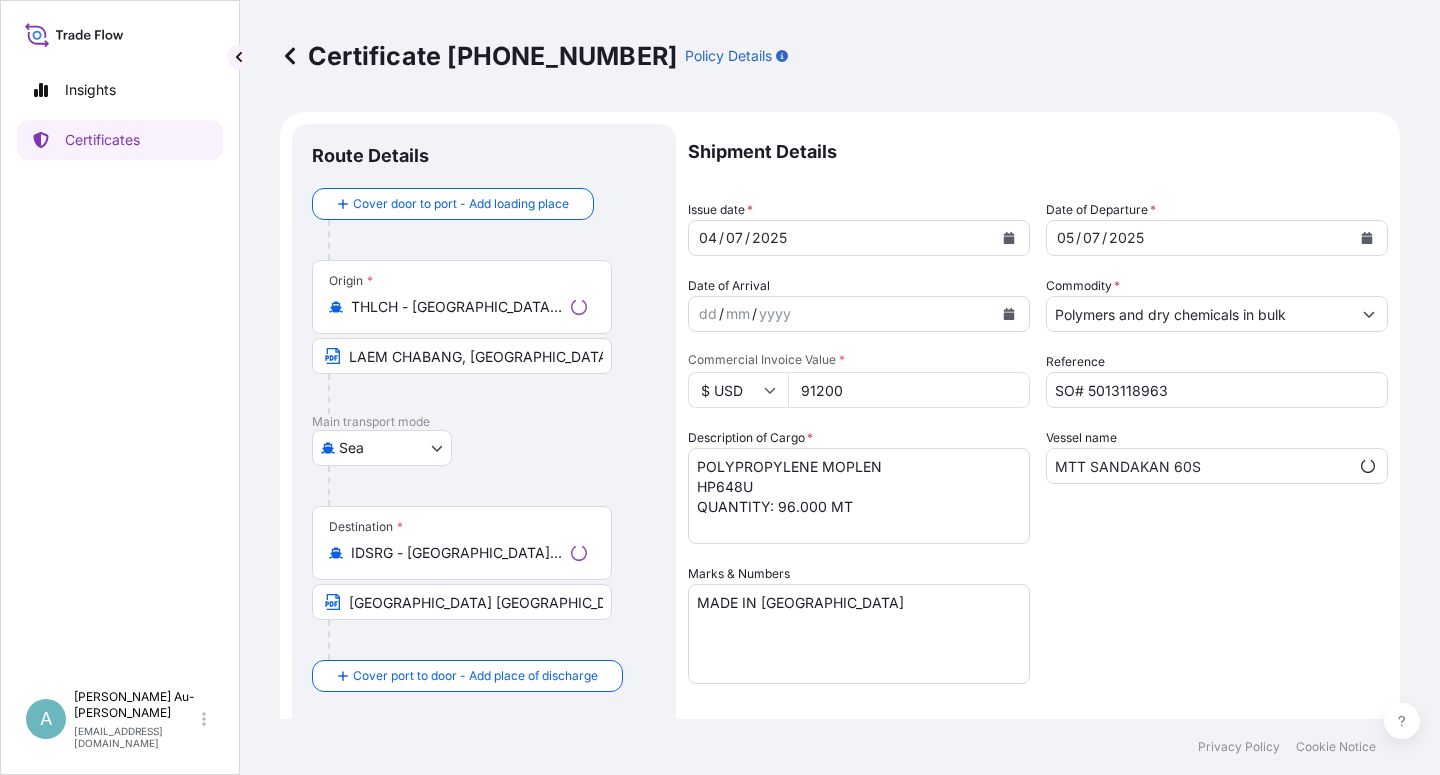 select on "32034" 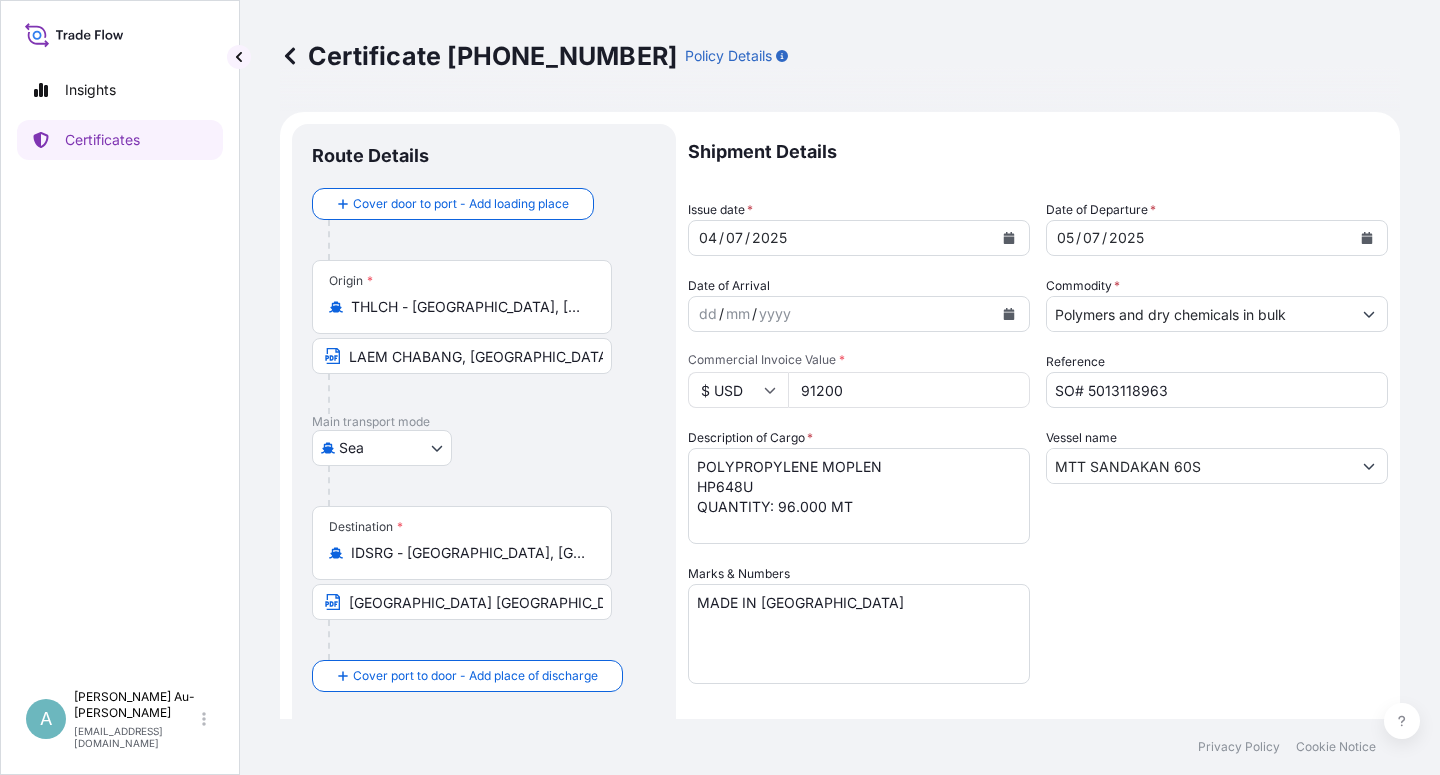 scroll, scrollTop: 360, scrollLeft: 0, axis: vertical 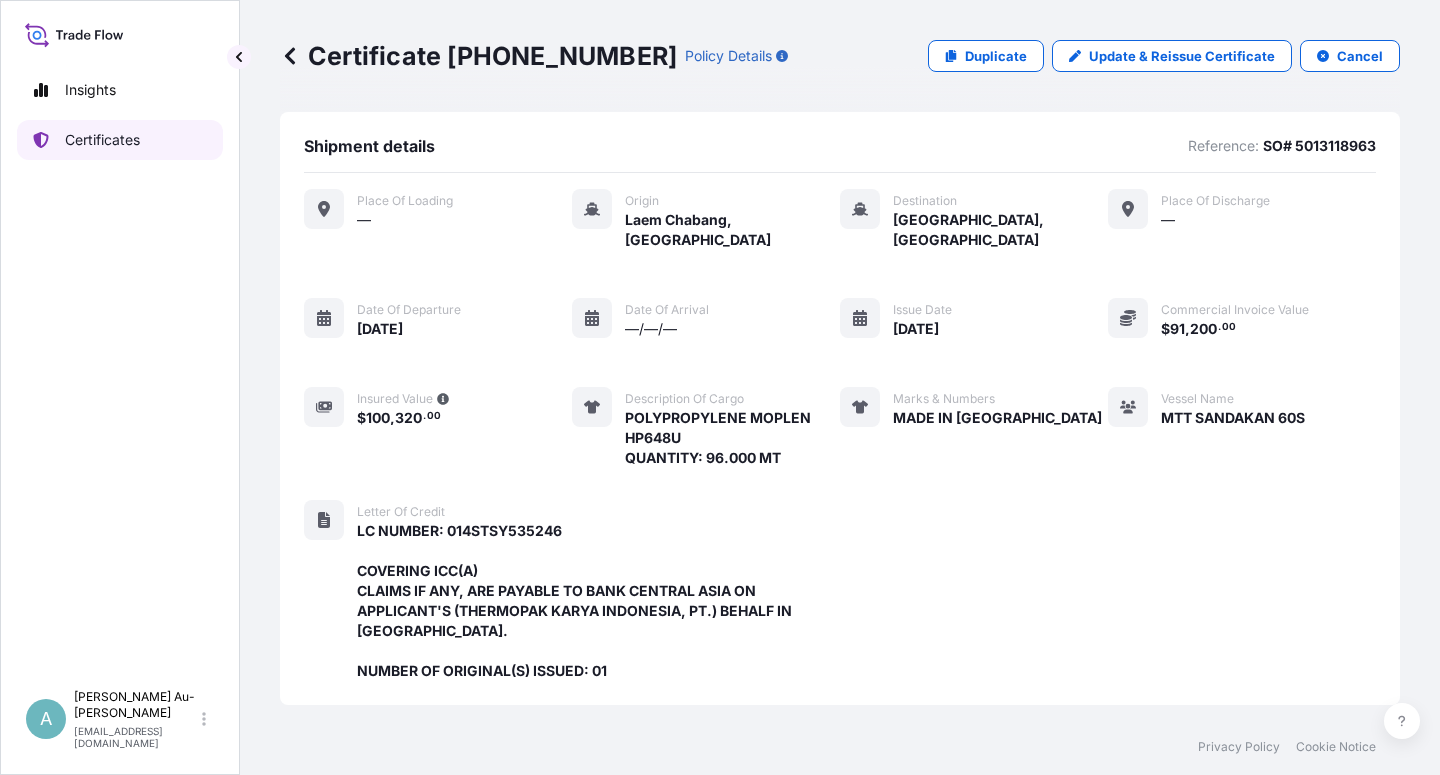 click on "Certificates" at bounding box center (120, 140) 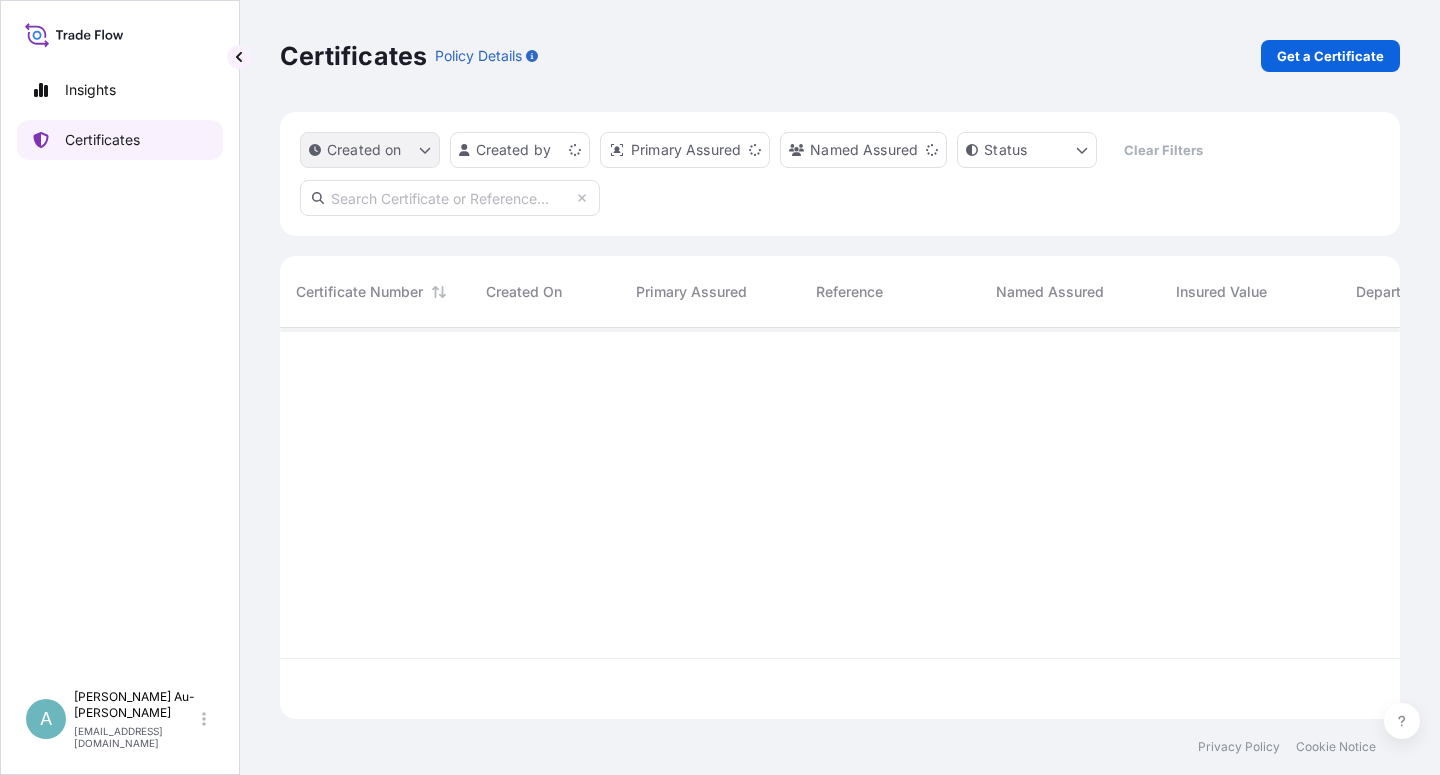 scroll, scrollTop: 18, scrollLeft: 18, axis: both 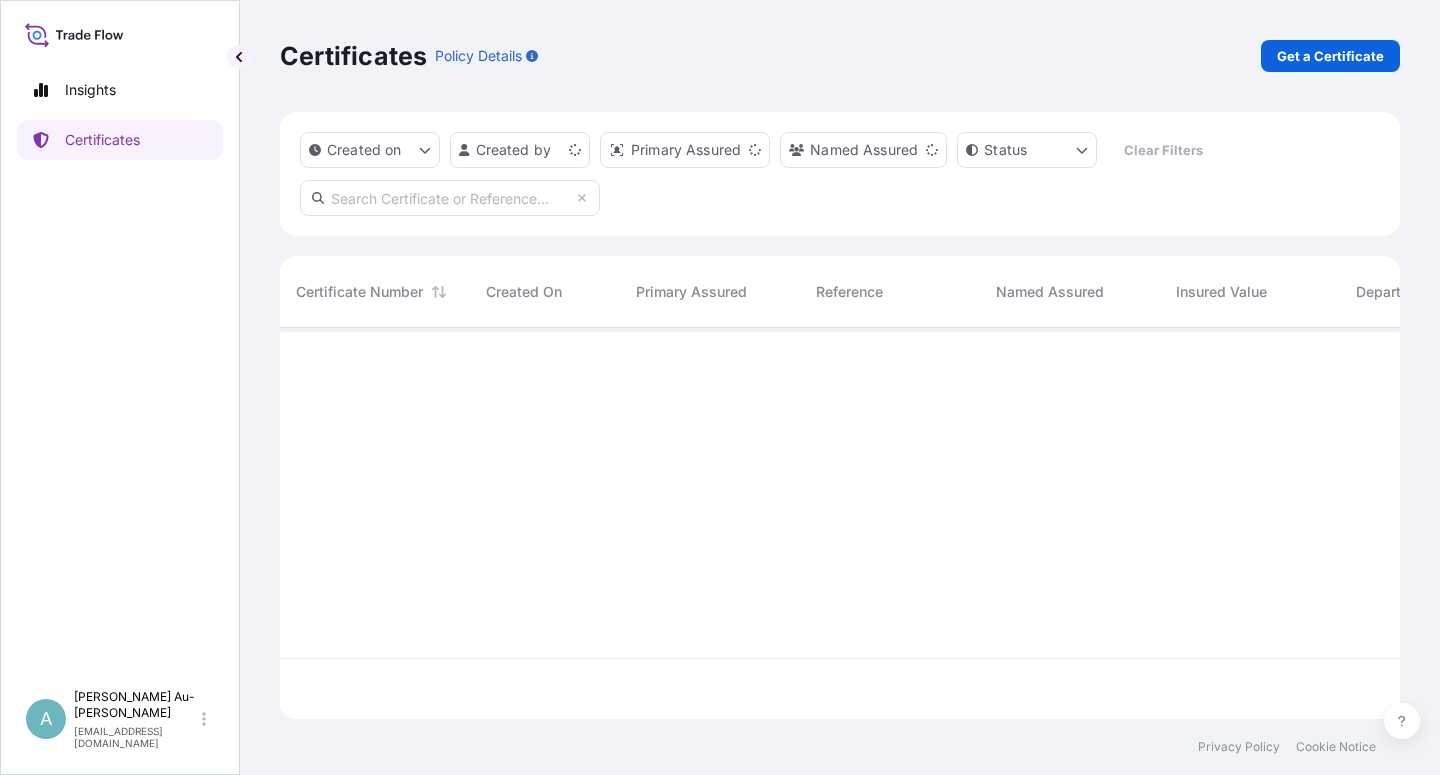 click at bounding box center [450, 198] 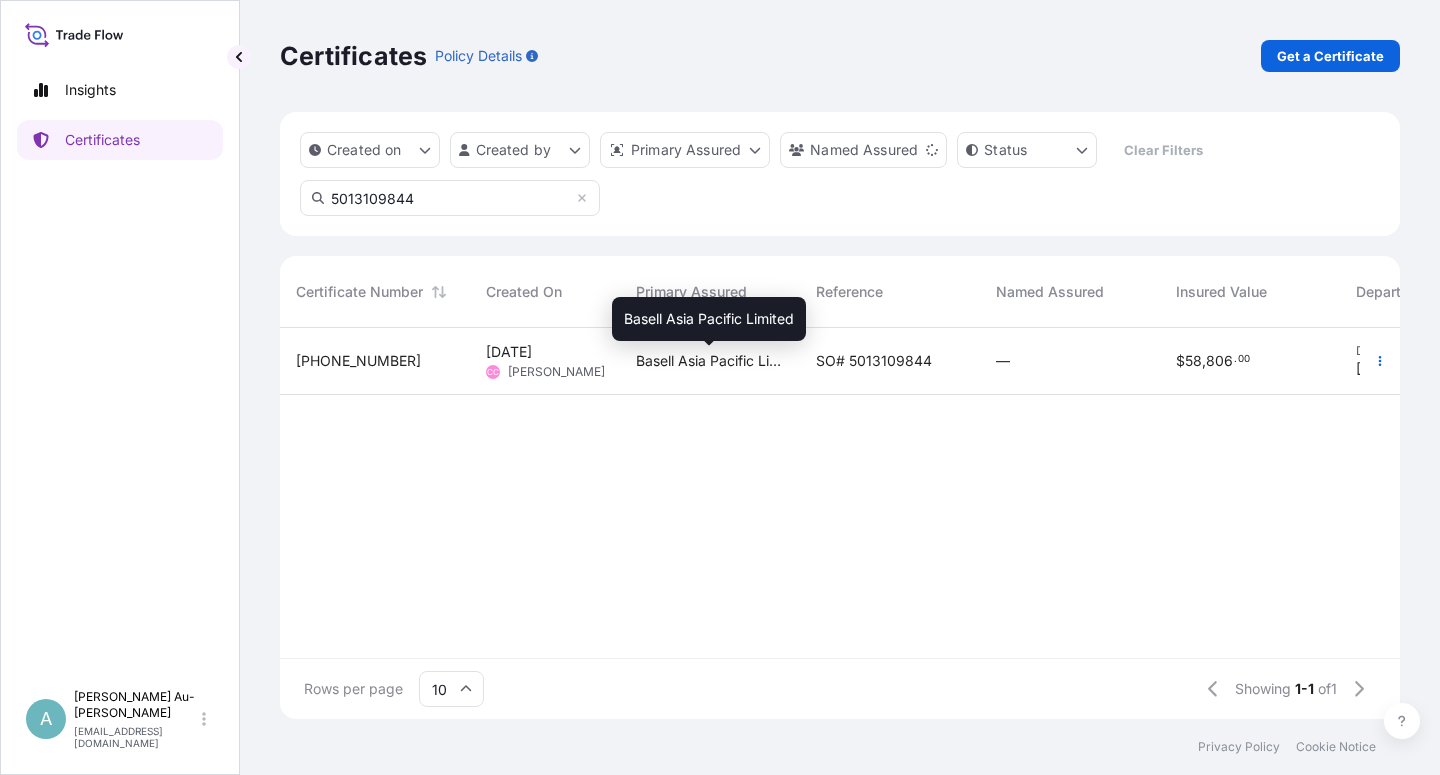 type on "5013109844" 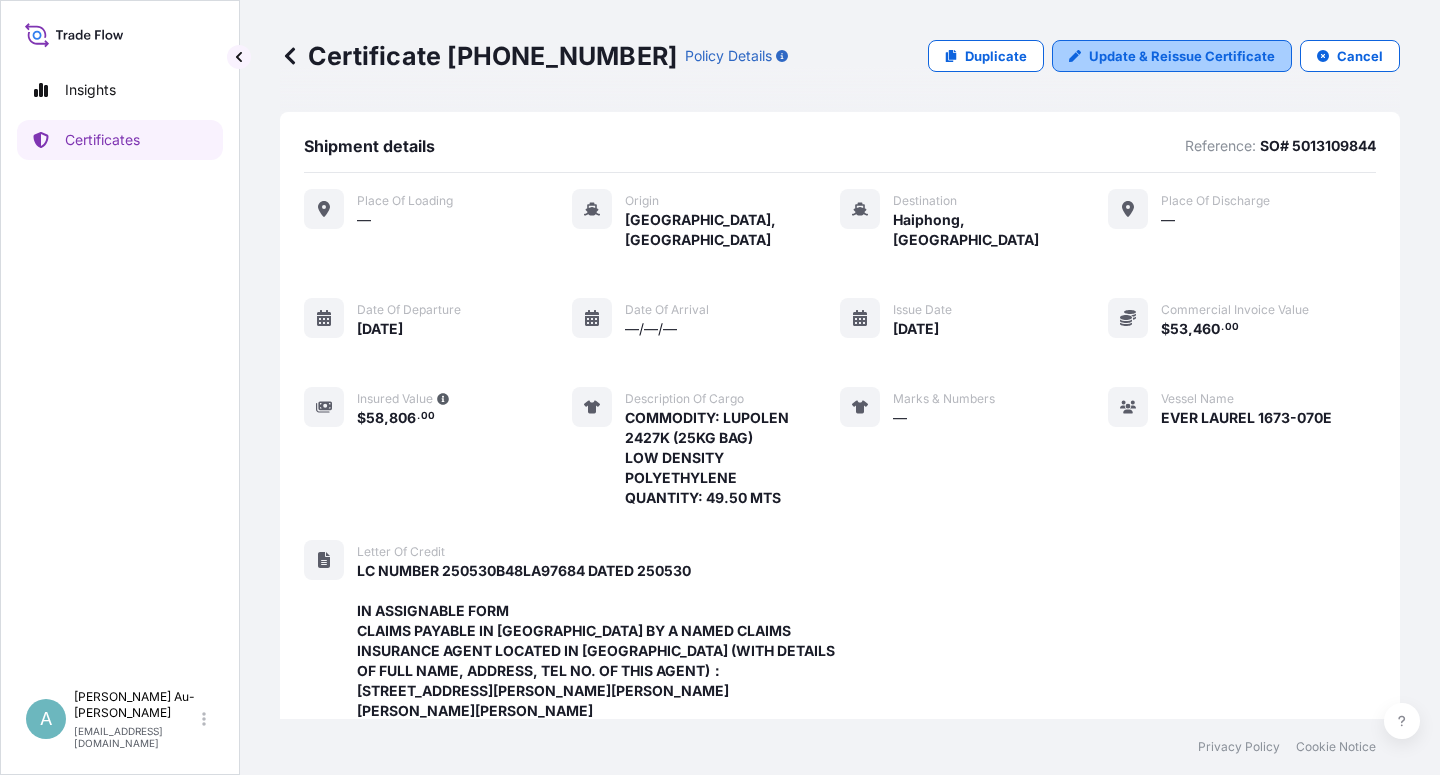 click on "Update & Reissue Certificate" at bounding box center (1182, 56) 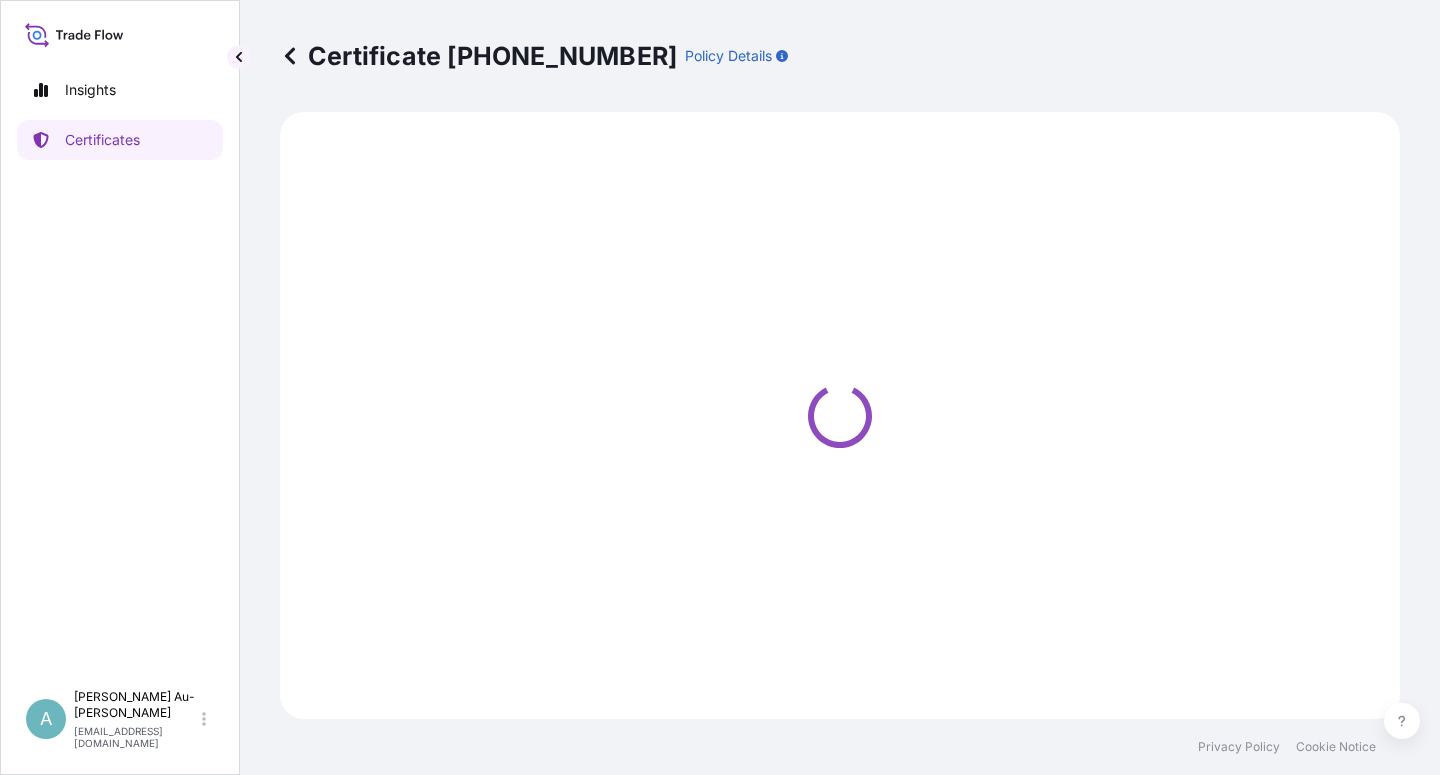 select on "Sea" 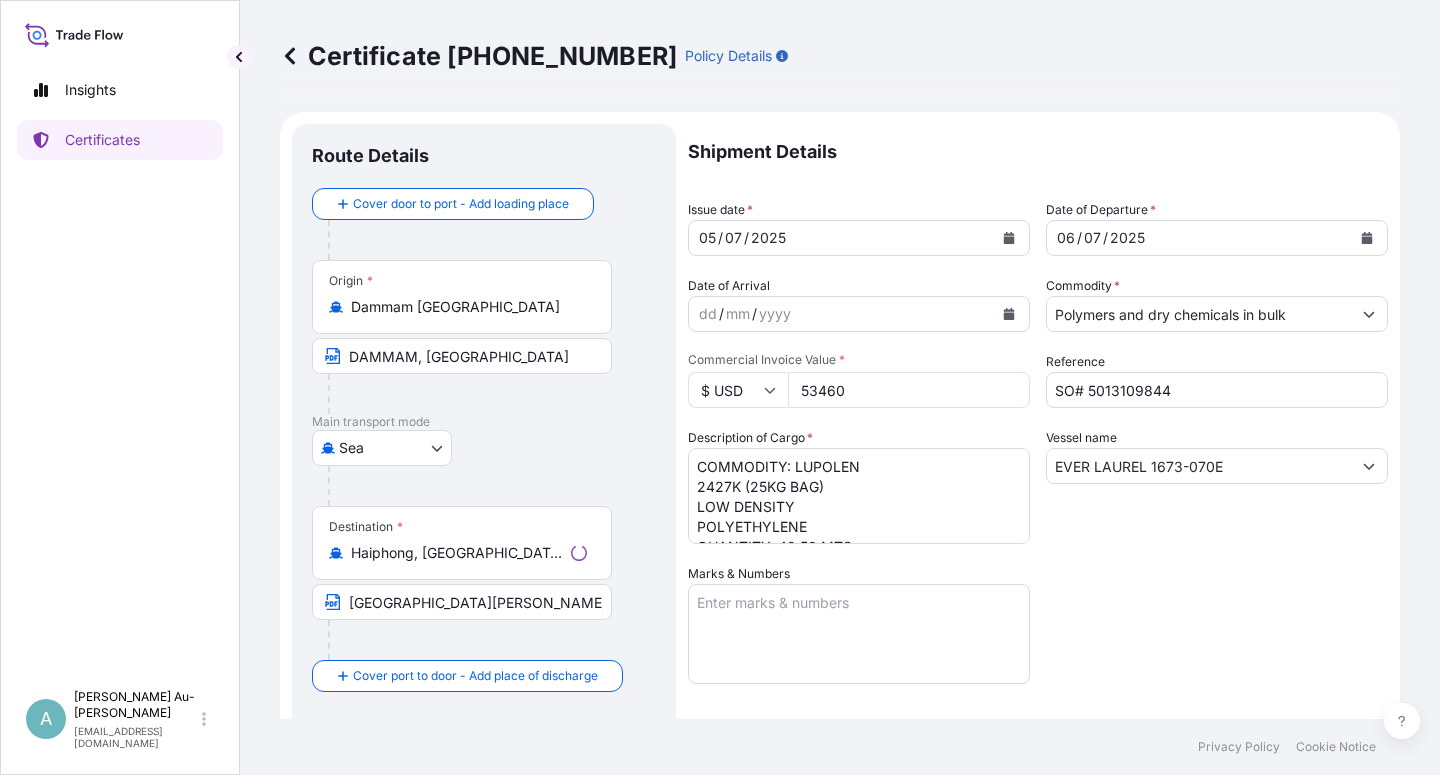 select on "32034" 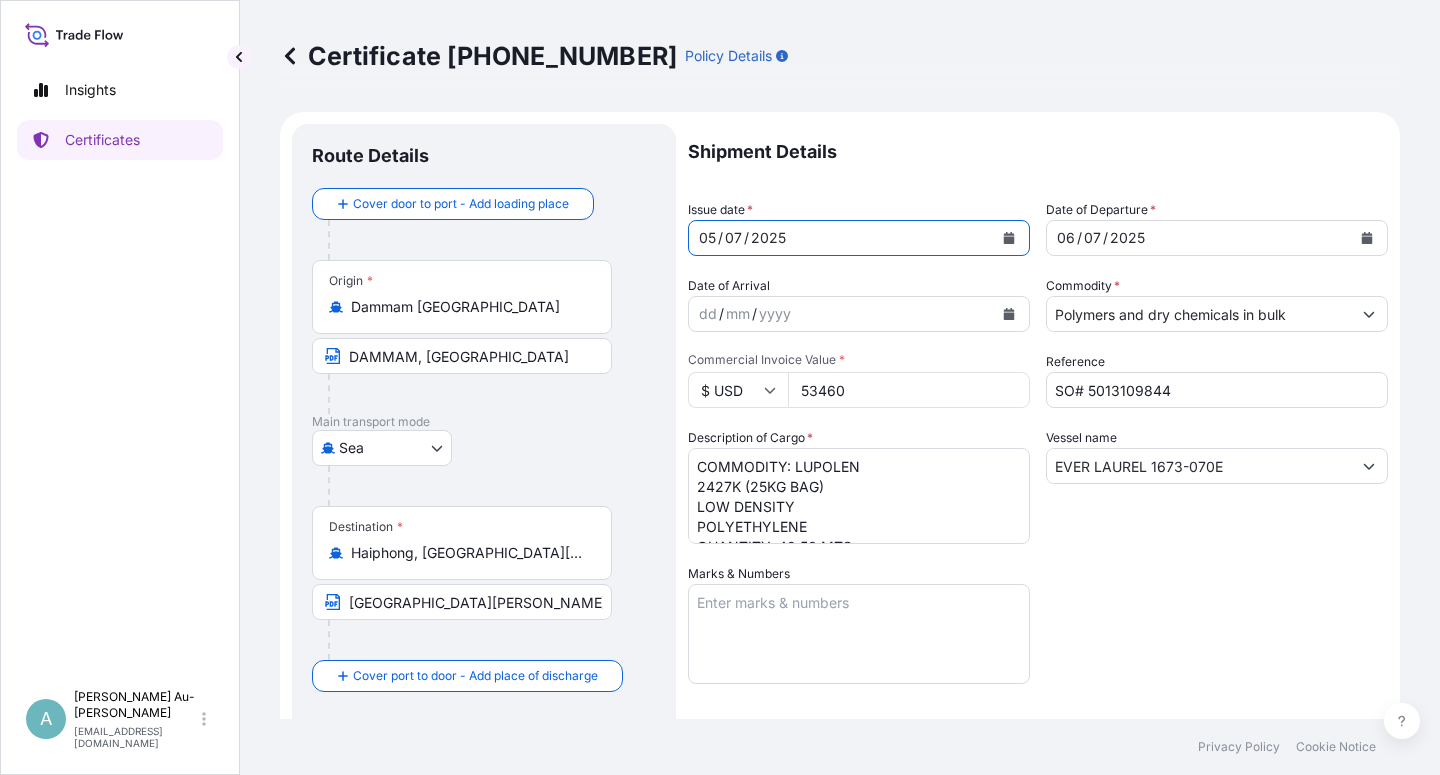 click 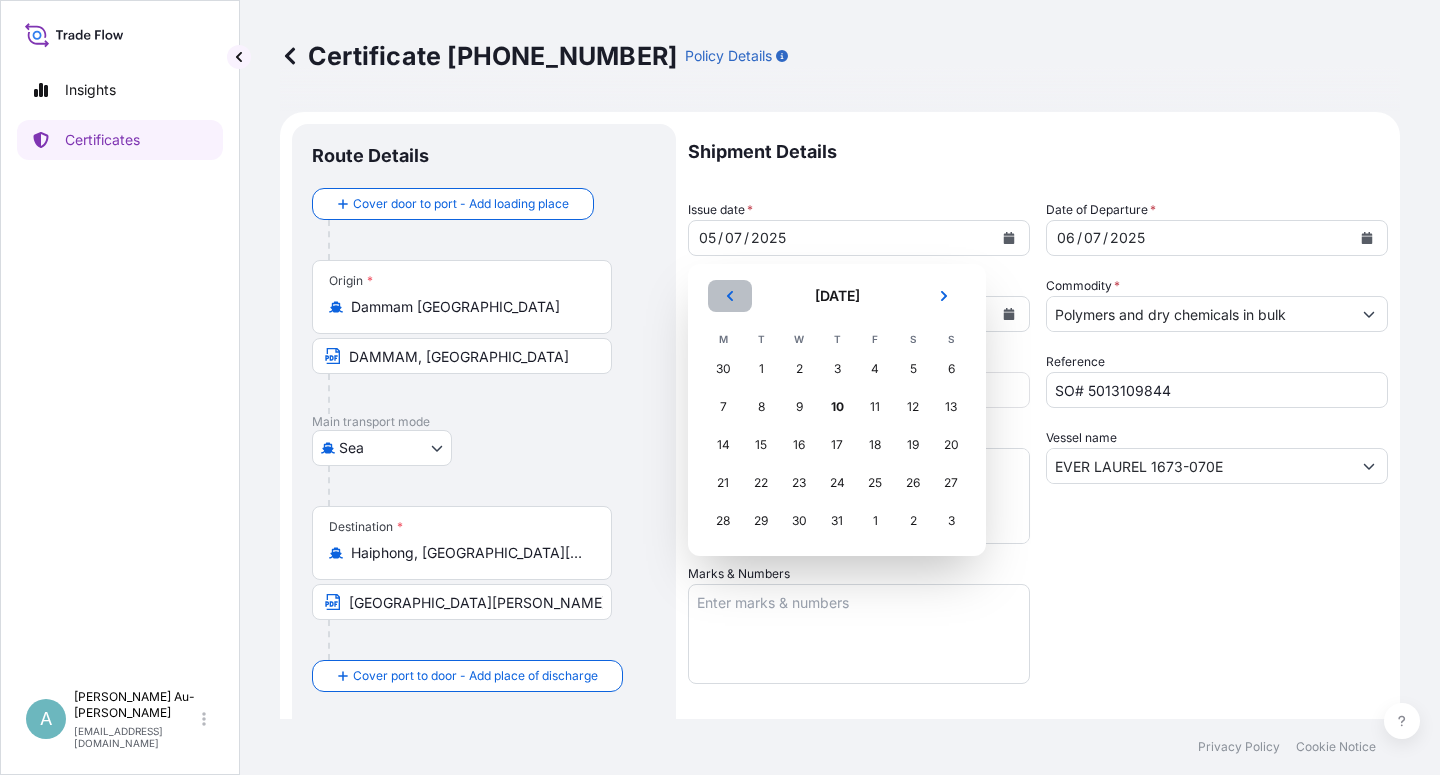 click at bounding box center (730, 296) 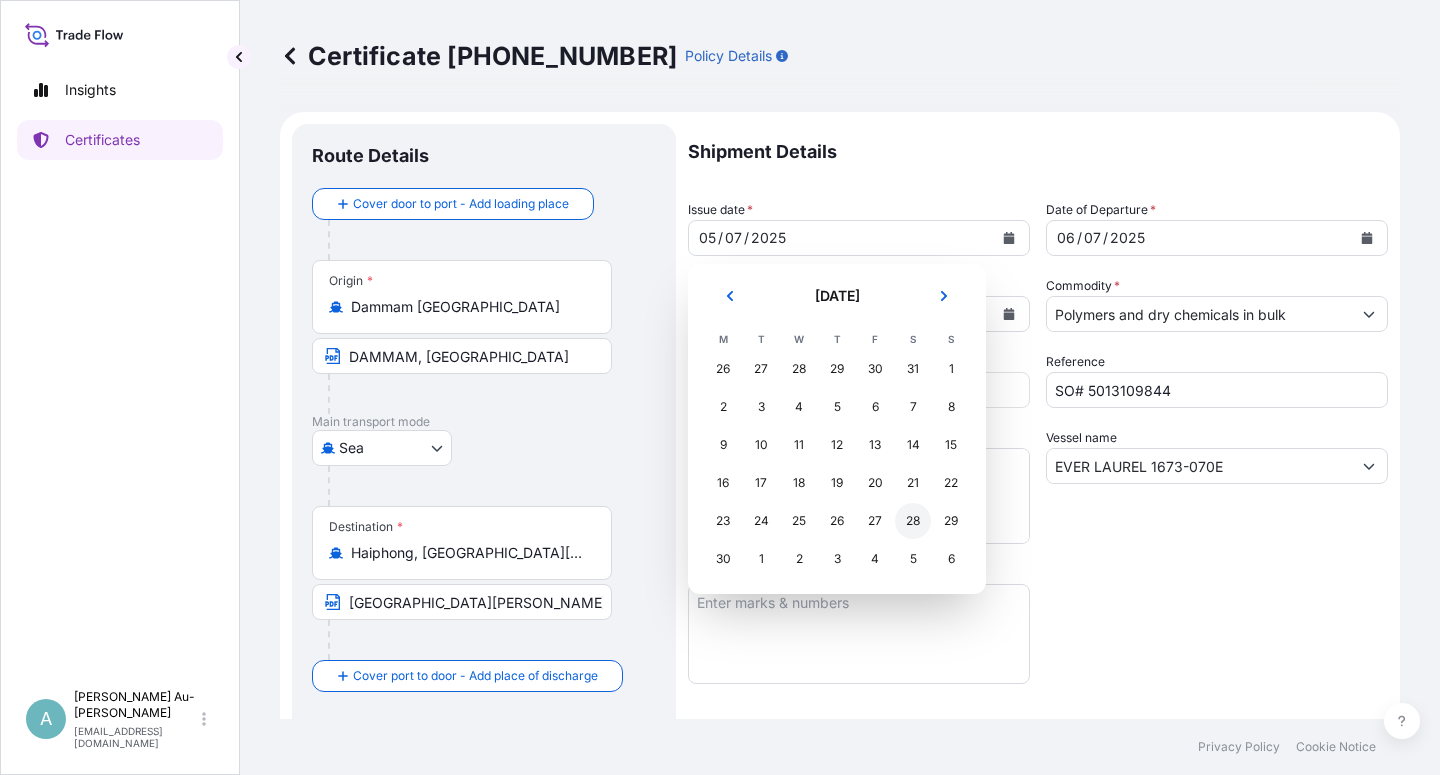 click on "28" at bounding box center [913, 521] 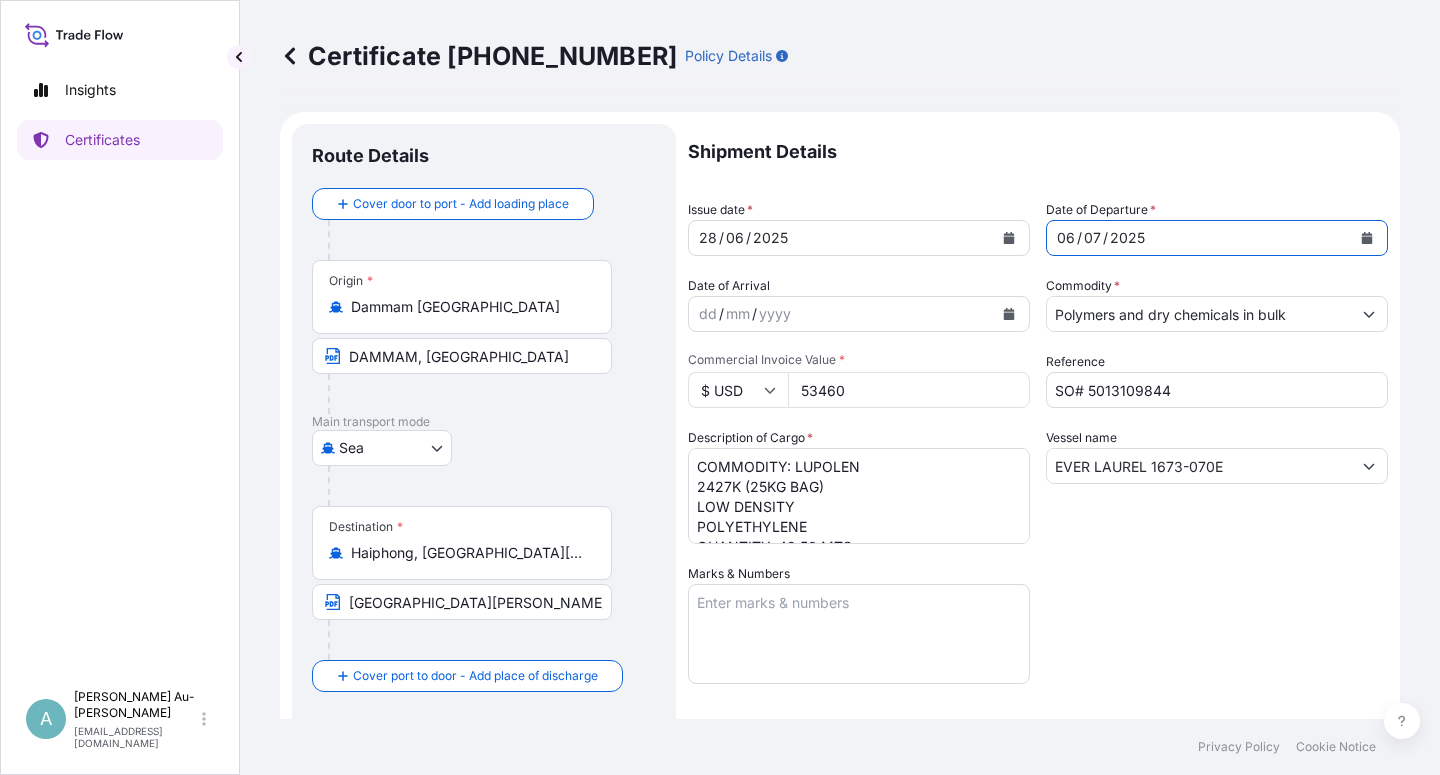 click 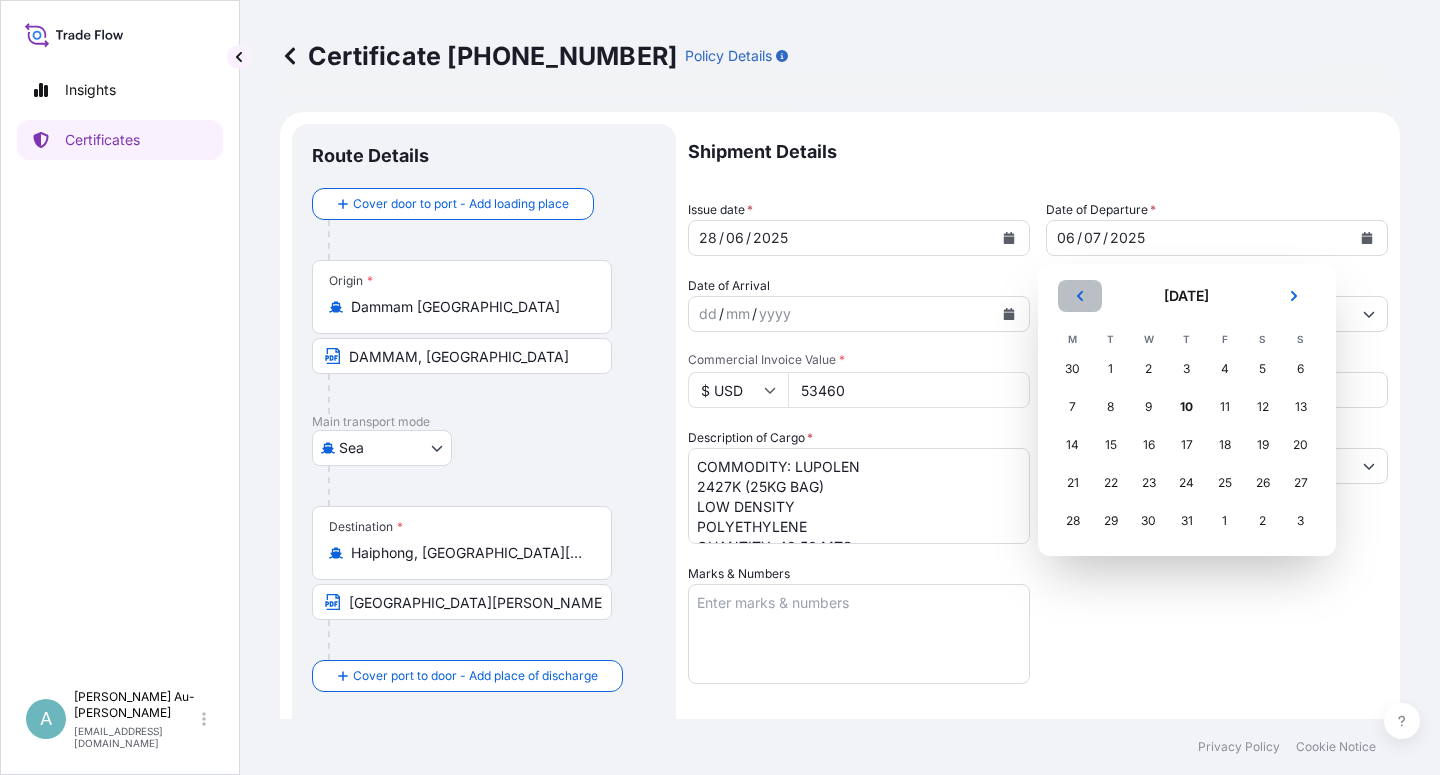 click at bounding box center (1080, 296) 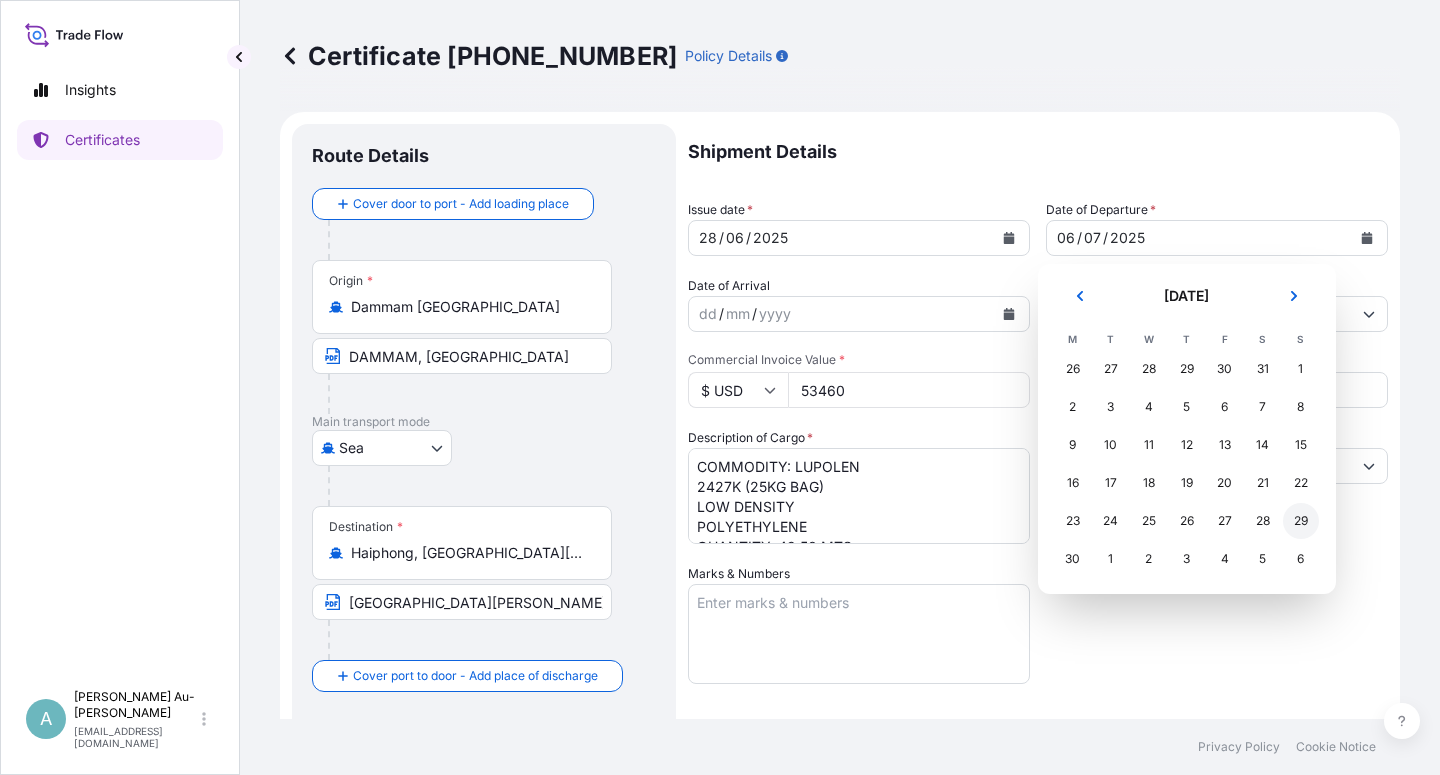 click on "29" at bounding box center (1301, 521) 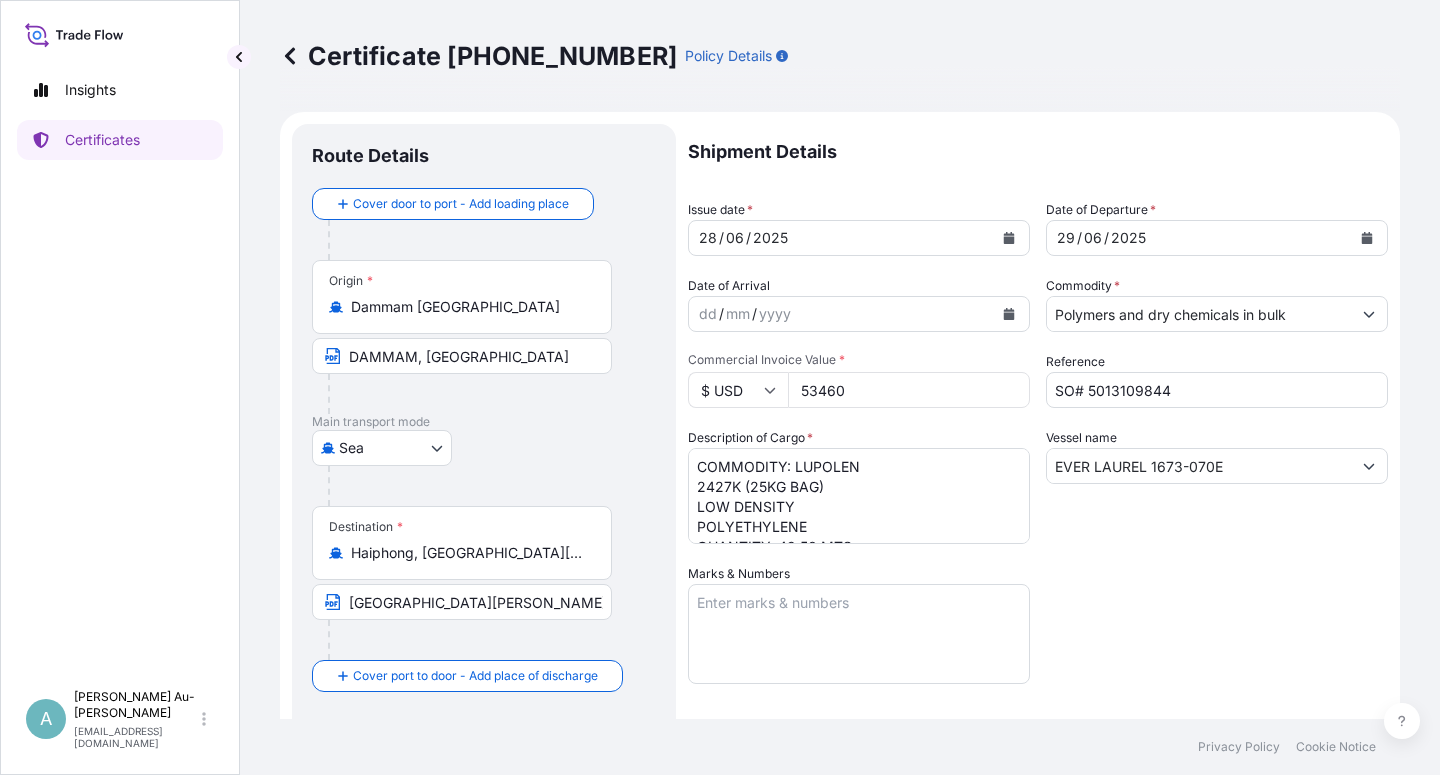 click on "Shipment Details Issue date * [DATE] Date of Departure * [DATE] Date of Arrival dd / mm / yyyy Commodity * Polymers and dry chemicals in bulk Packing Category Commercial Invoice Value    * $ USD 53460 Reference SO# 5013109844 Description of Cargo * COMMODITY: LUPOLEN
2427K (25KG BAG)
LOW DENSITY
POLYETHYLENE
QUANTITY: 49.50 MTS Vessel name EVER LAUREL 1673-070E Marks & Numbers Letter of Credit This shipment has a letter of credit Letter of credit * LC NUMBER 250530B48LA97684 DATED 250530
IN ASSIGNABLE FORM
CLAIMS PAYABLE IN [GEOGRAPHIC_DATA] BY A NAMED CLAIMS INSURANCE AGENT LOCATED IN [GEOGRAPHIC_DATA] (WITH DETAILS OF FULL NAME, ADDRESS, TEL NO. OF THIS AGENT)：
[STREET_ADDRESS][PERSON_NAME][PERSON_NAME][PERSON_NAME][PERSON_NAME]
Tel No.: [PHONE_NUMBER] (24 hours)
COVERING INSTITUTE CARGO CLAUSES, CLAUSE A
TOTAL NUMBER OF ORIGINALS ISSUED: 02 (01 ORIGINAL + 01 DUPLICATE)
Letter of credit may not exceed 12000 characters Assured Details Primary Assured *" at bounding box center [1038, 638] 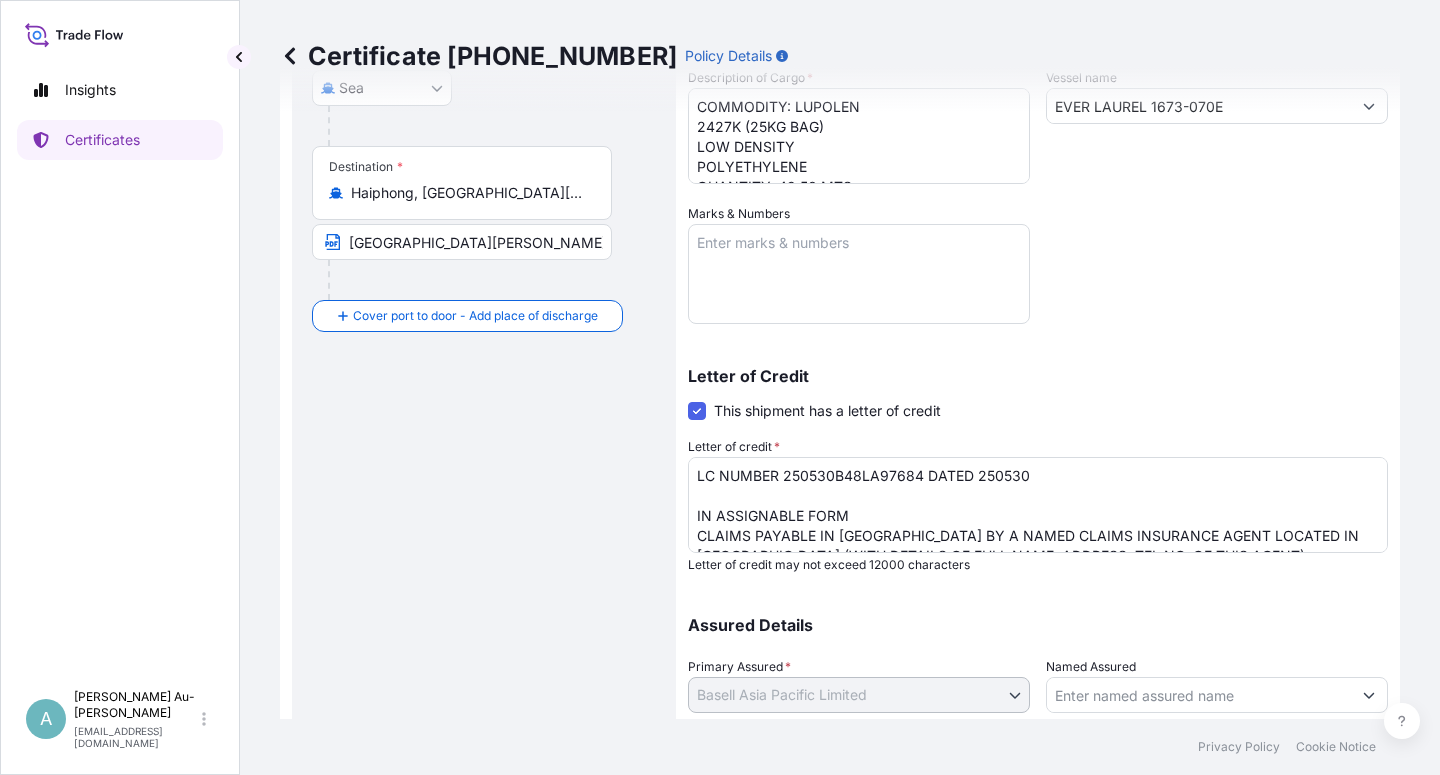 scroll, scrollTop: 490, scrollLeft: 0, axis: vertical 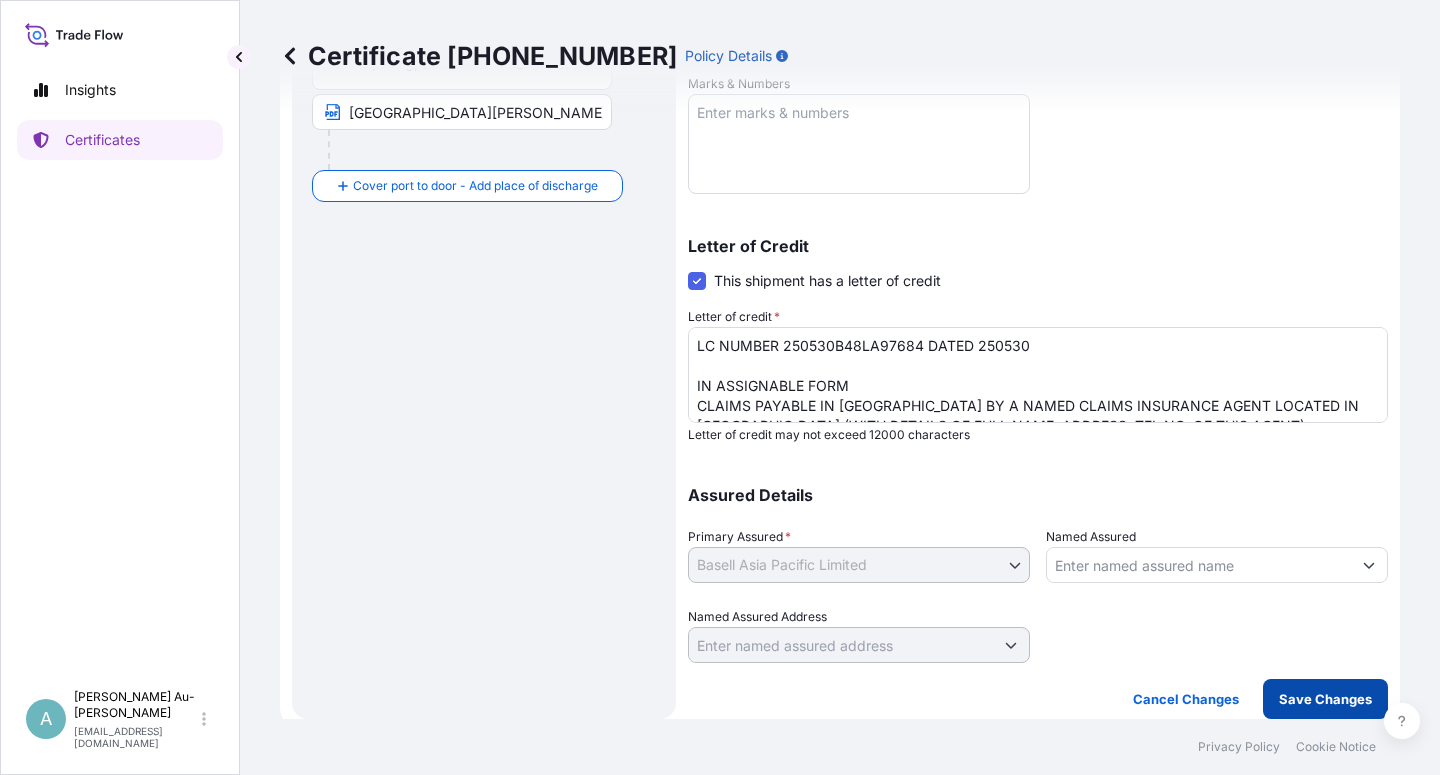 click on "Save Changes" at bounding box center [1325, 699] 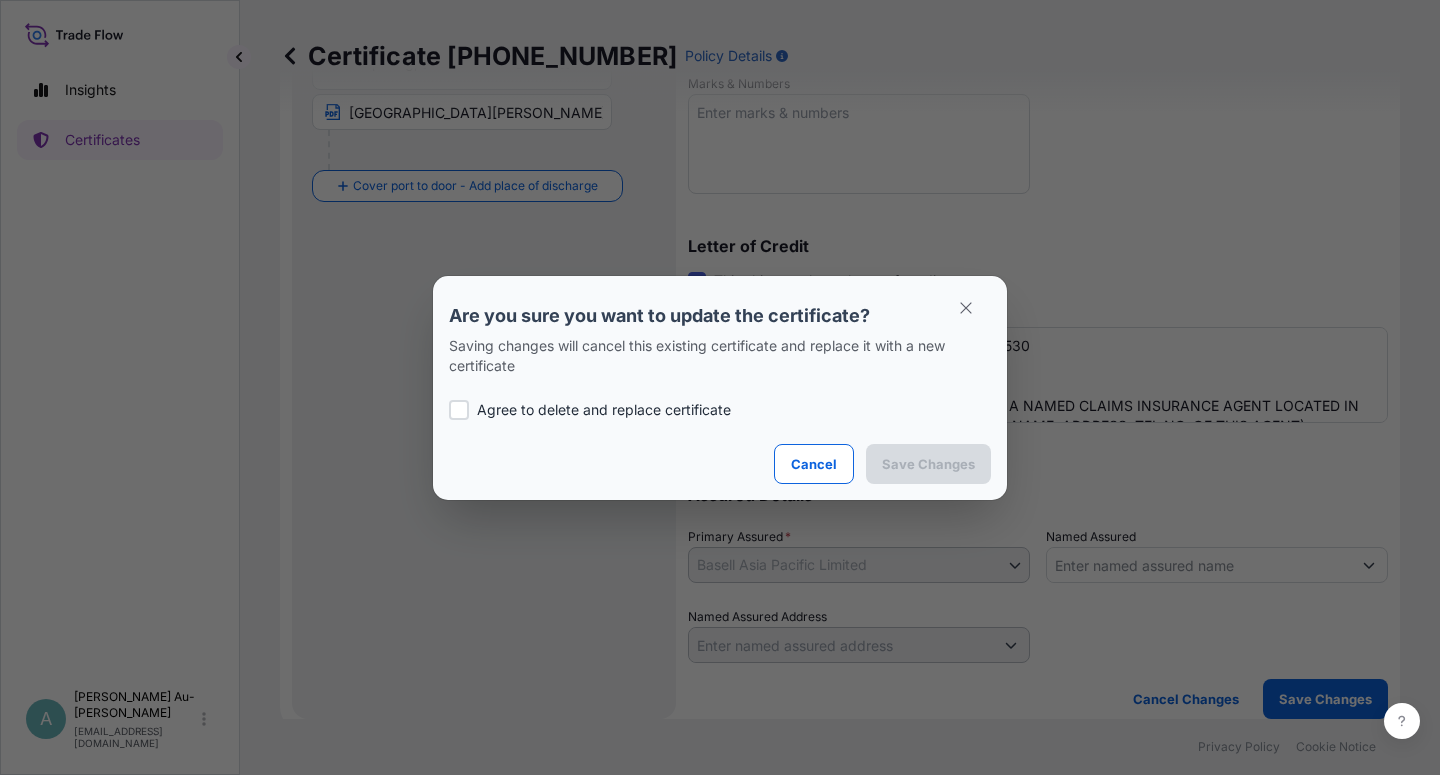 click on "Agree to delete and replace certificate" at bounding box center [720, 410] 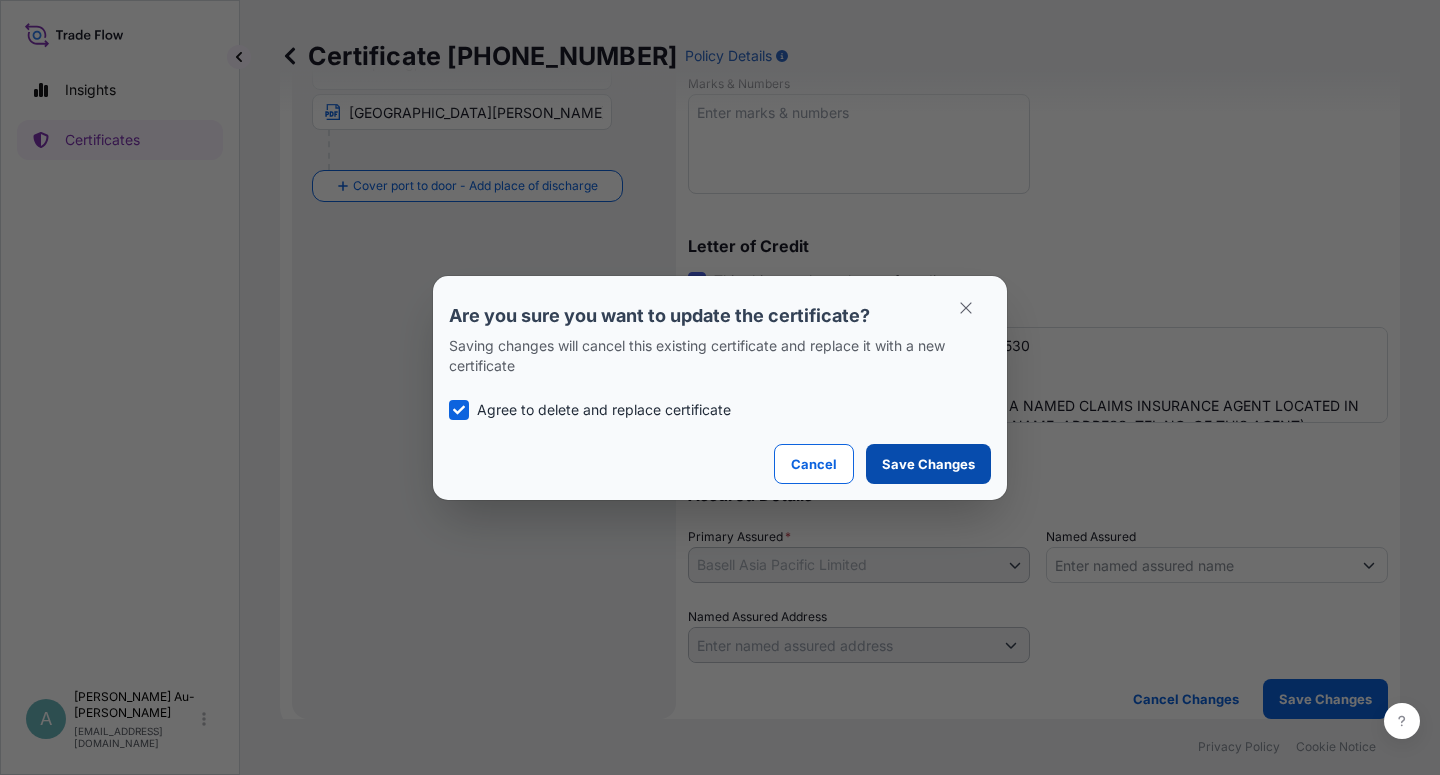 click on "Save Changes" at bounding box center [928, 464] 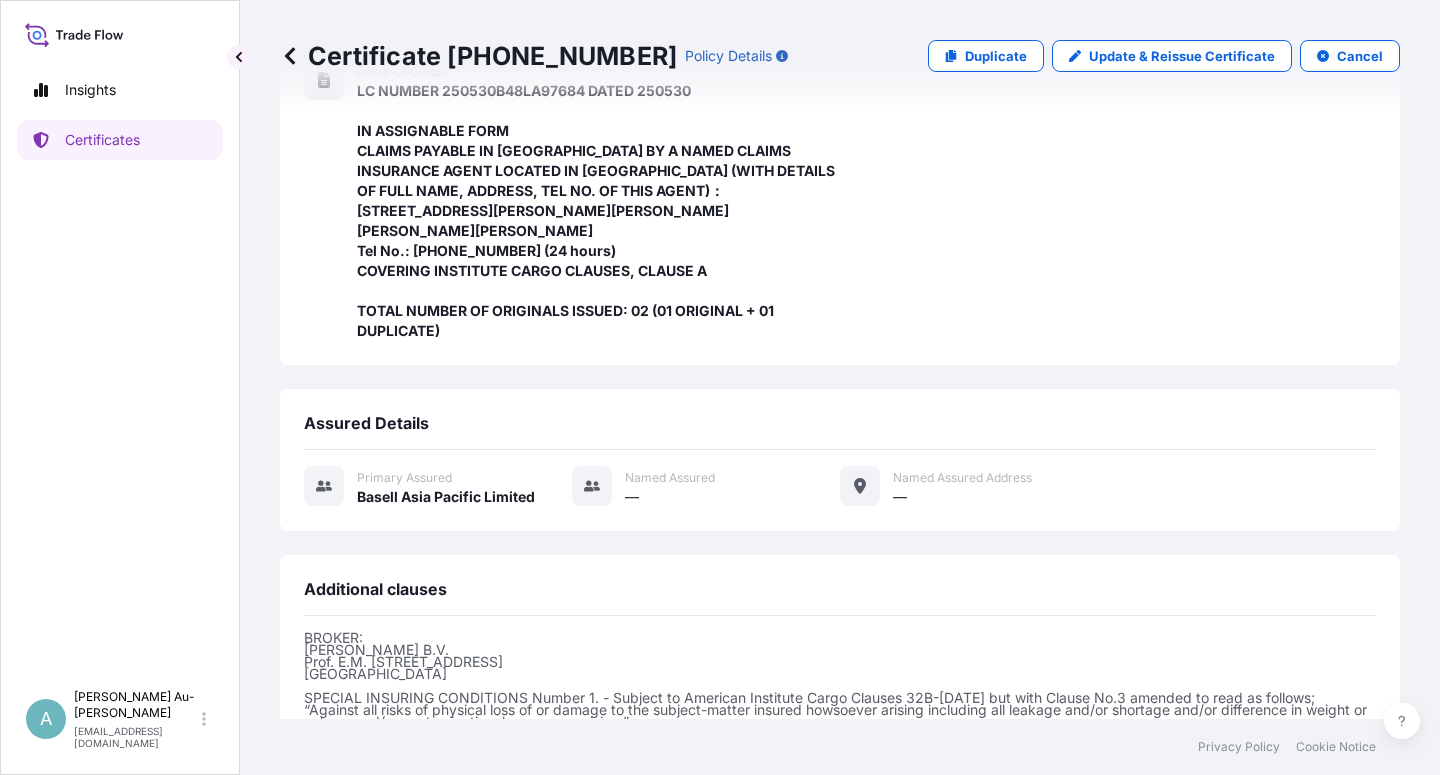 scroll, scrollTop: 734, scrollLeft: 0, axis: vertical 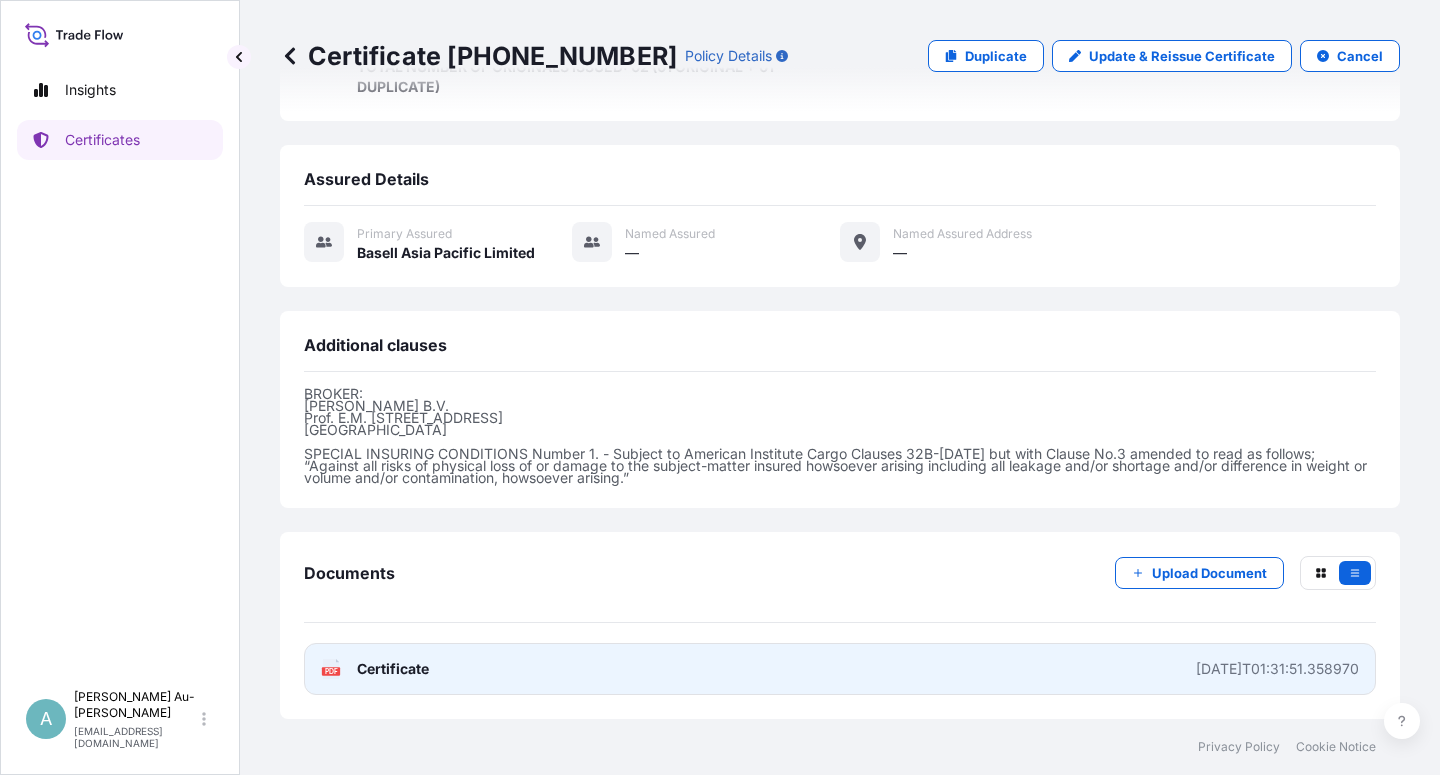click on "Certificate" at bounding box center [393, 669] 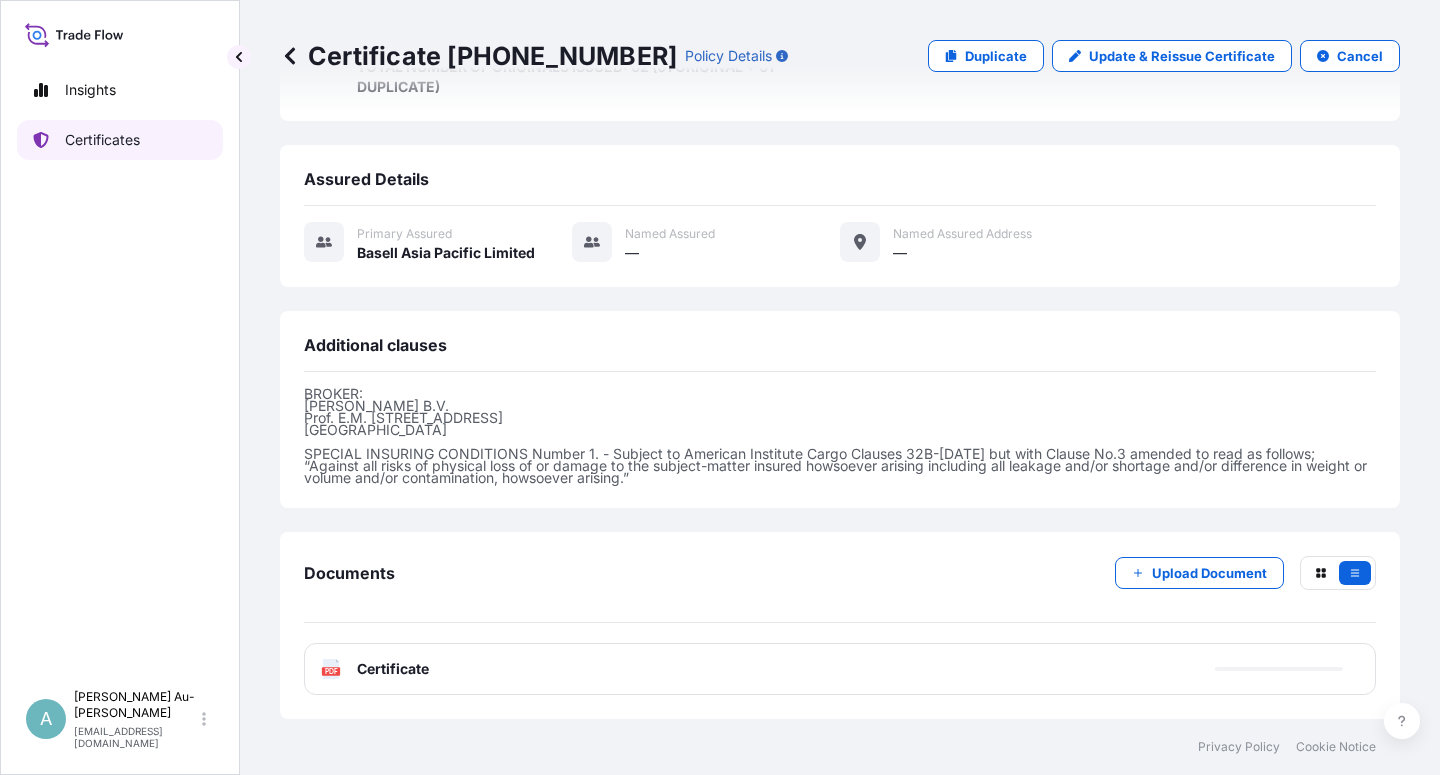 click on "Certificates" at bounding box center [120, 140] 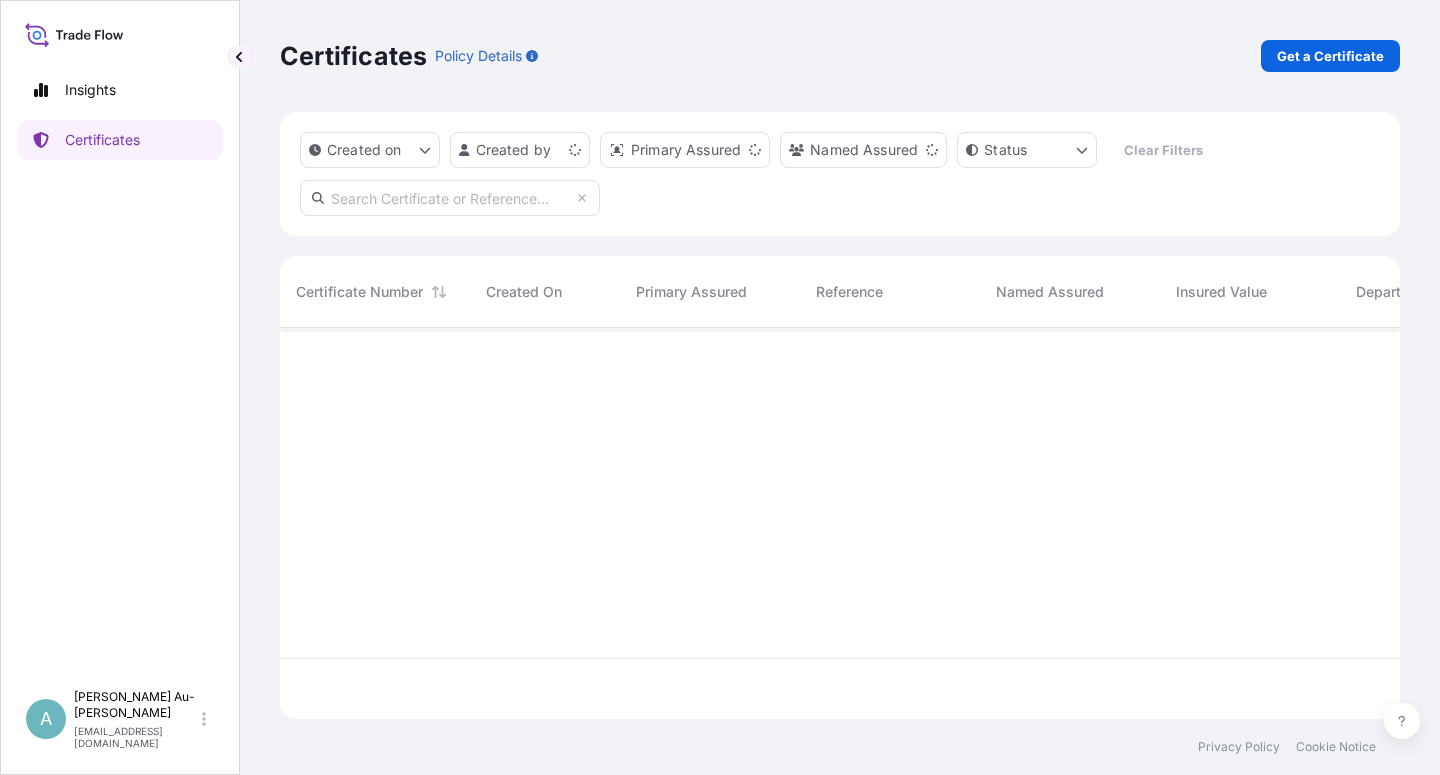 scroll, scrollTop: 0, scrollLeft: 0, axis: both 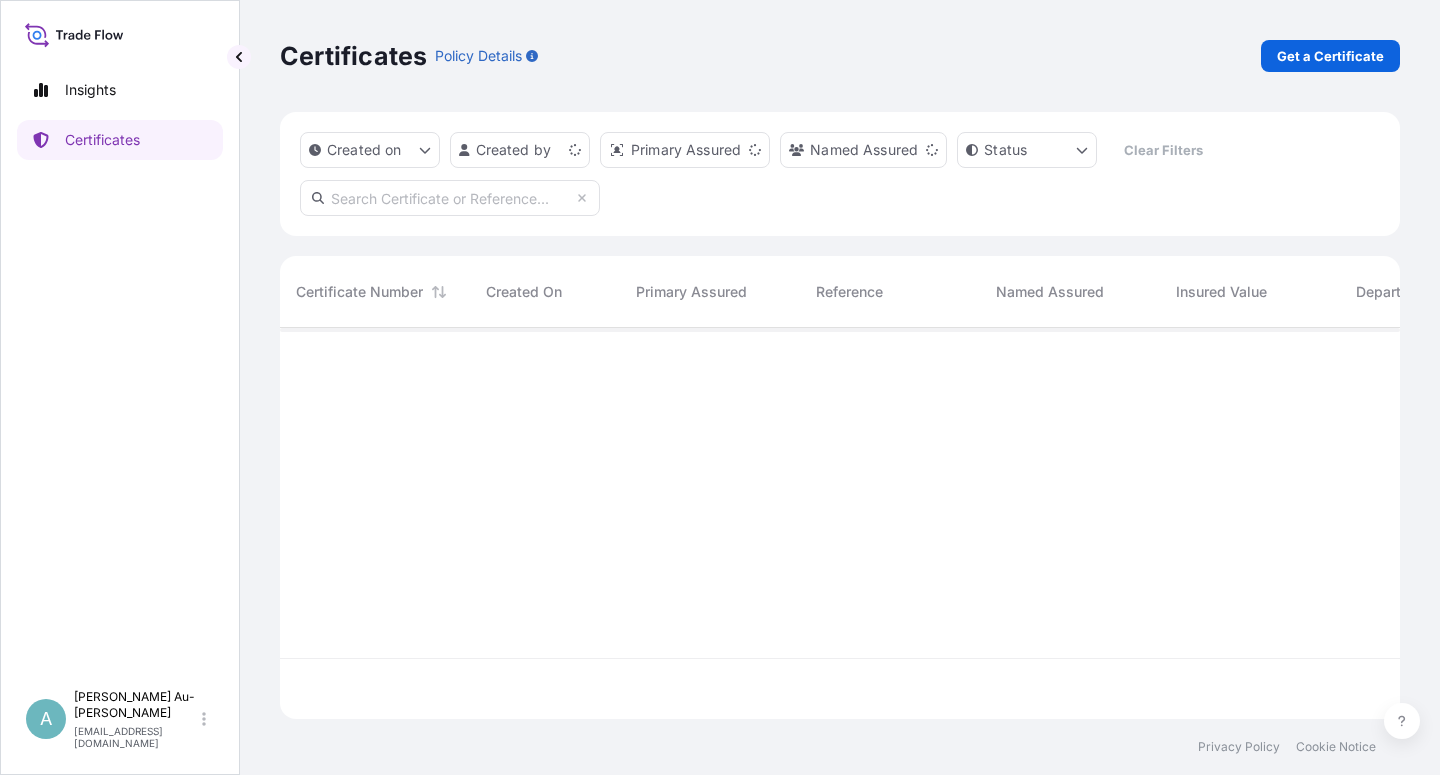 click at bounding box center [450, 198] 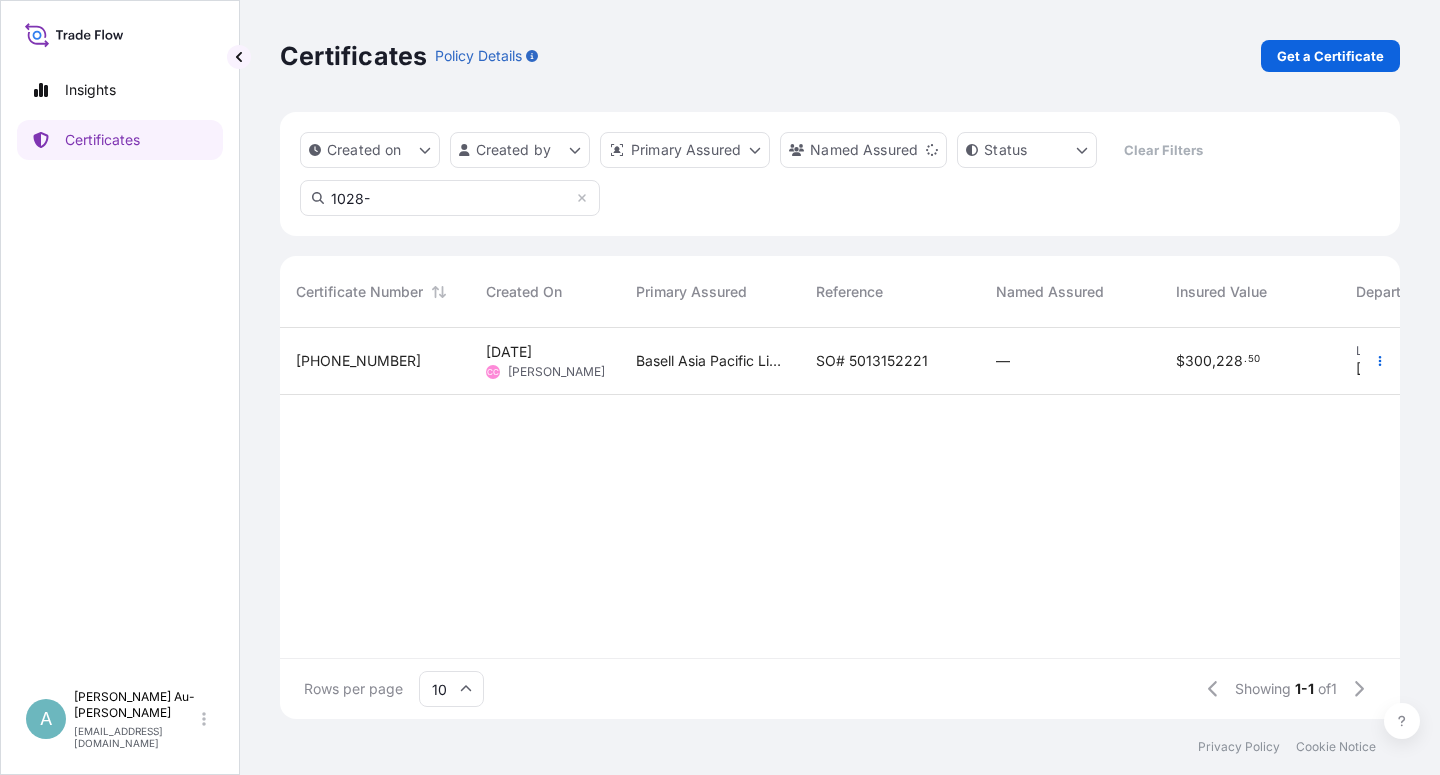type on "1028-" 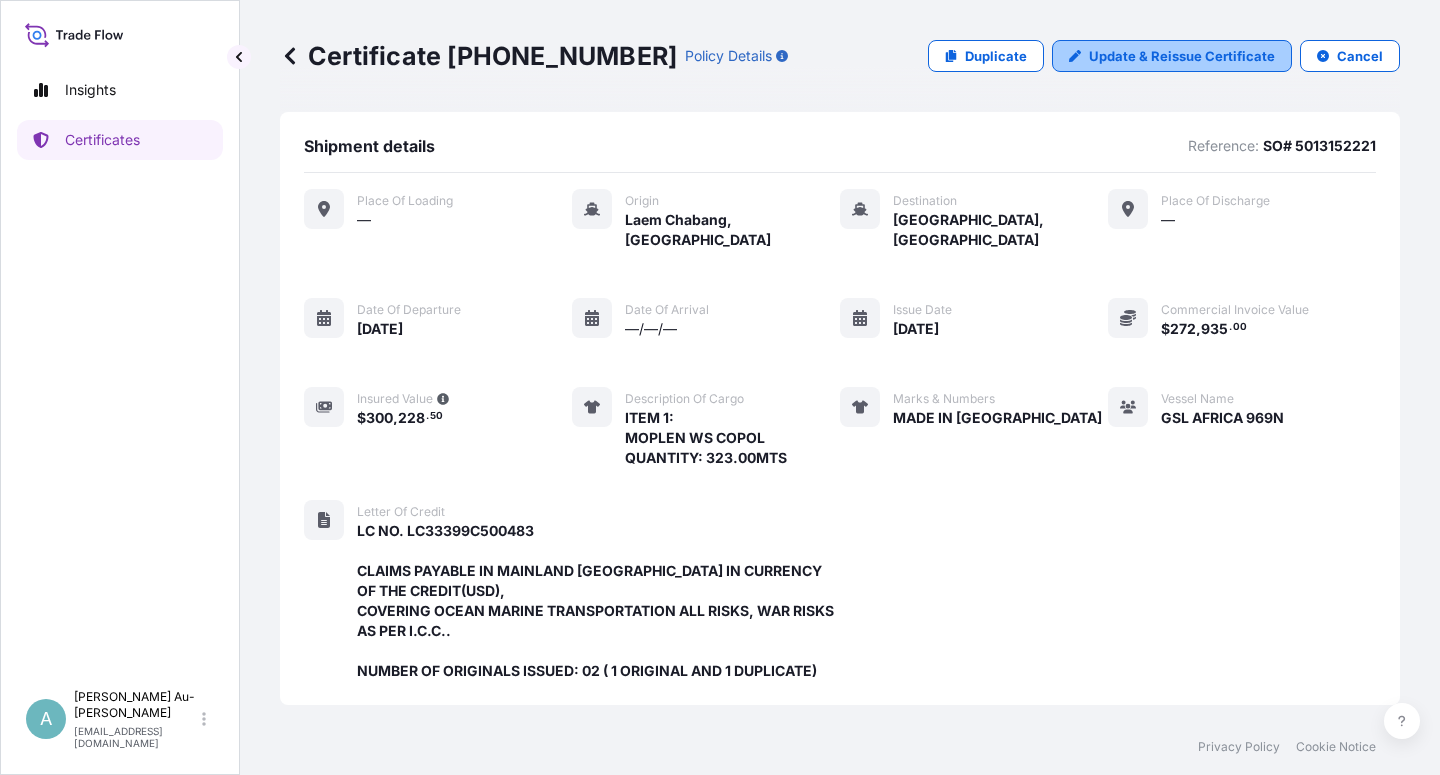 click on "Update & Reissue Certificate" at bounding box center [1172, 56] 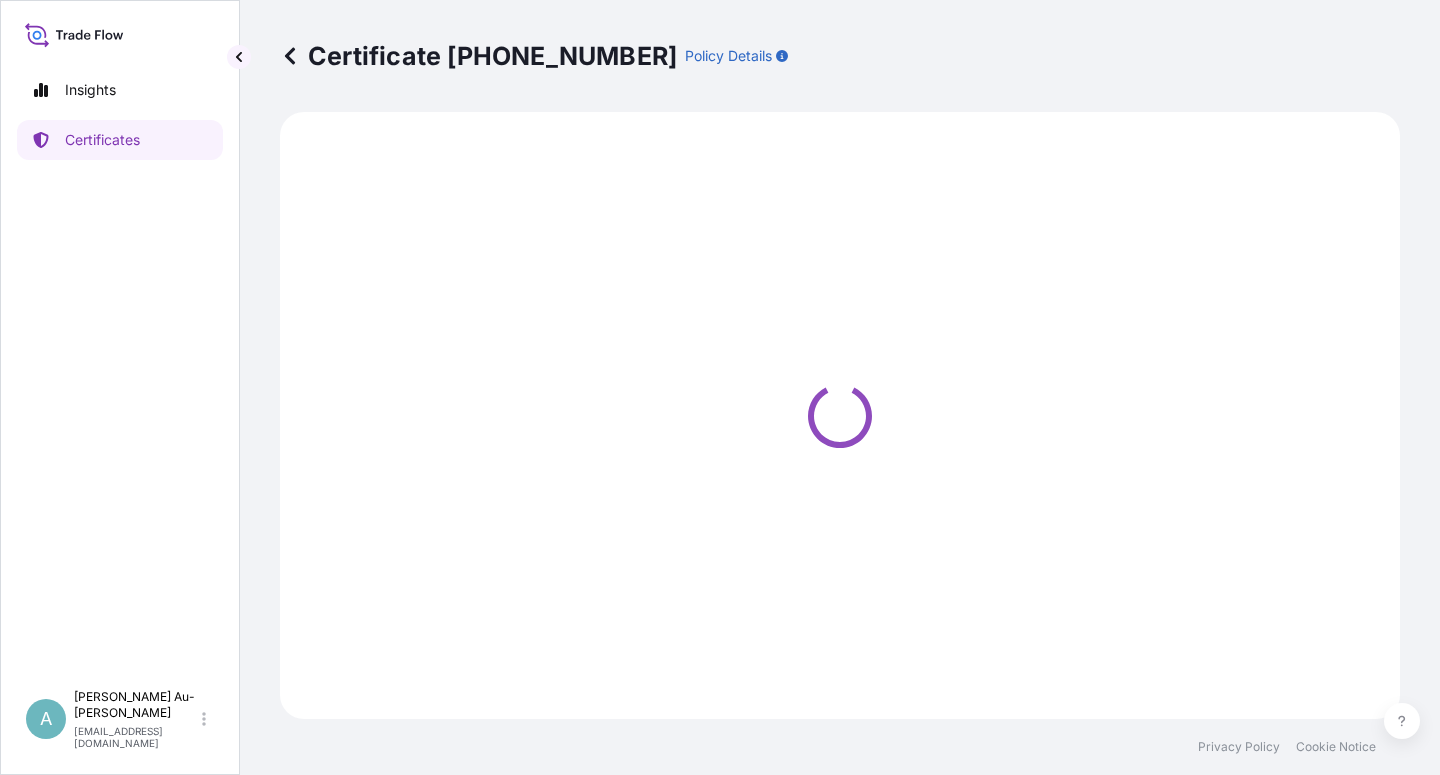 select on "Sea" 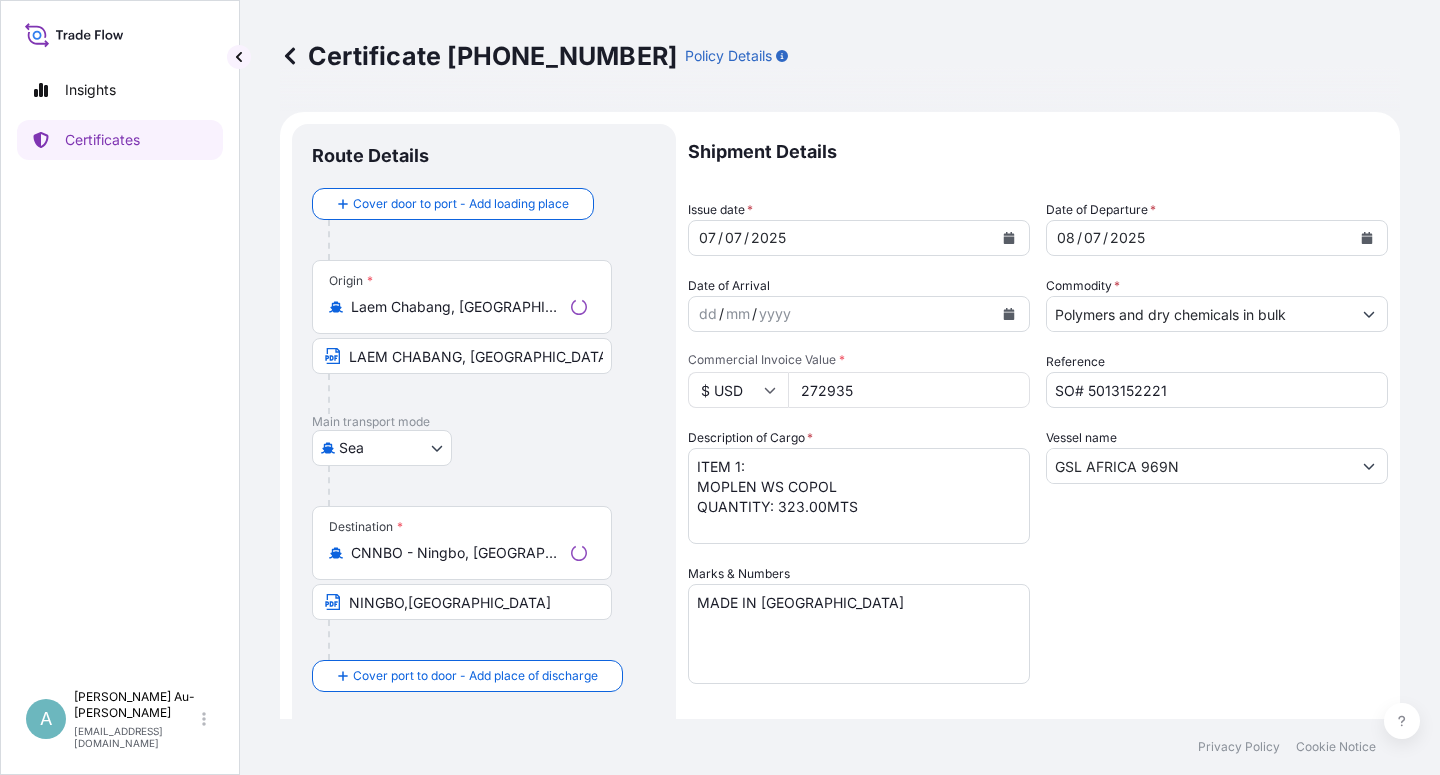 select on "32034" 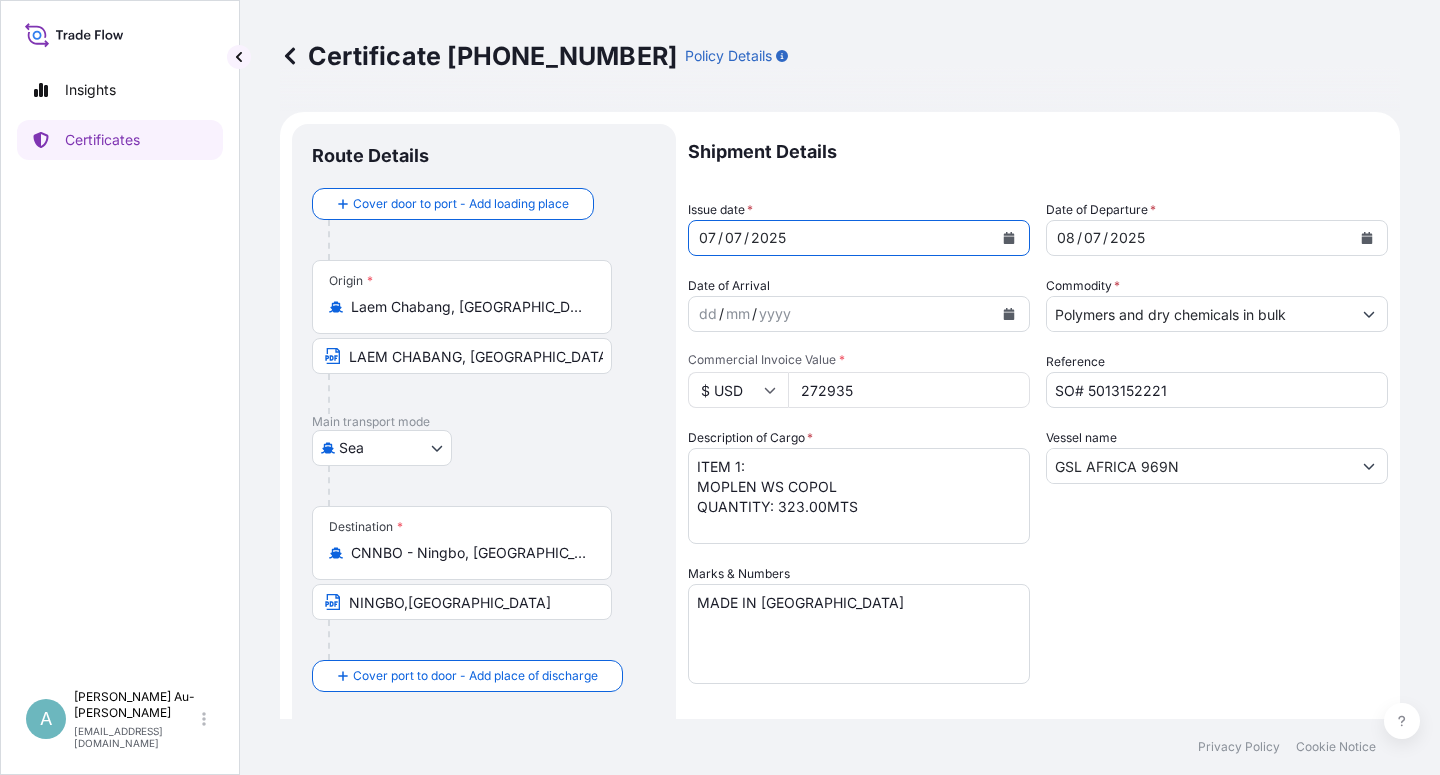 click 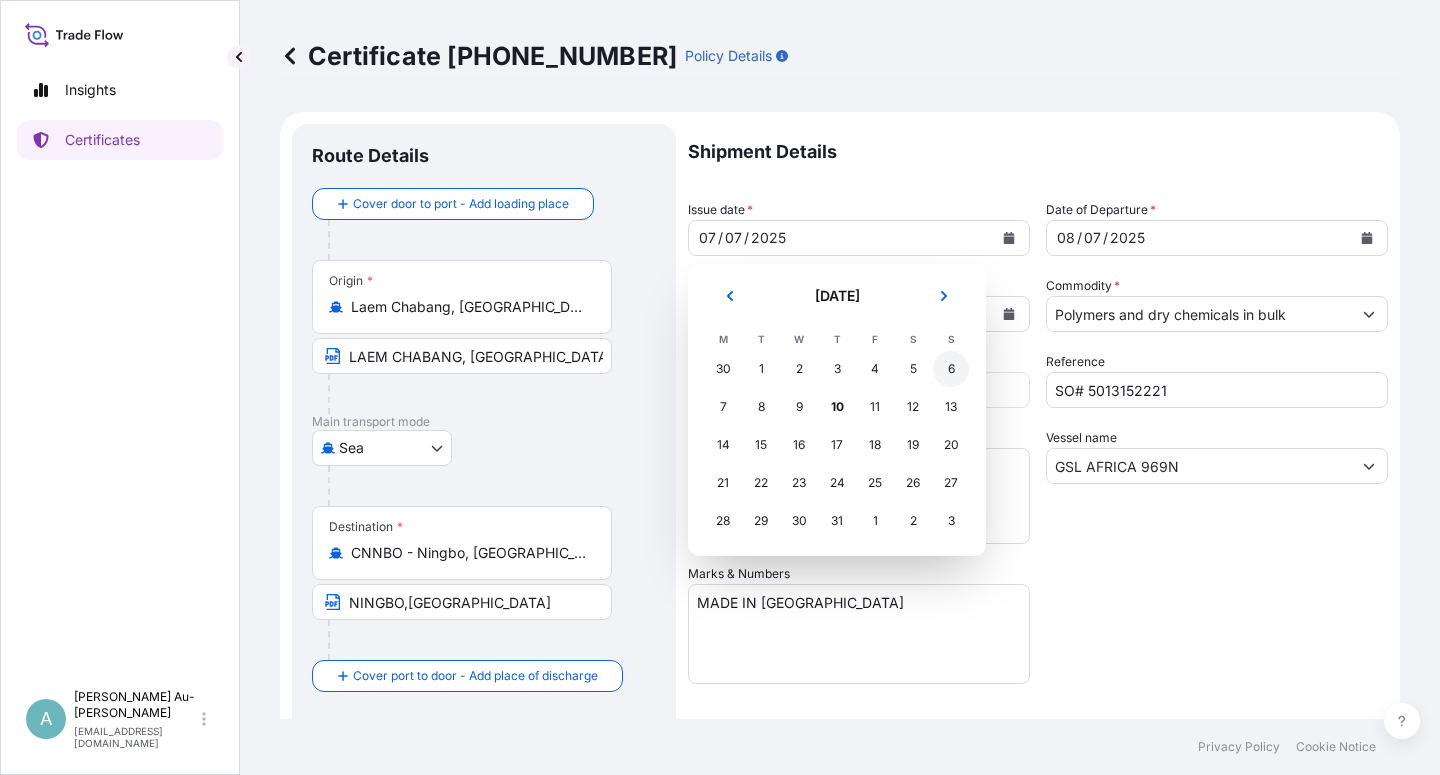 click on "6" at bounding box center [951, 369] 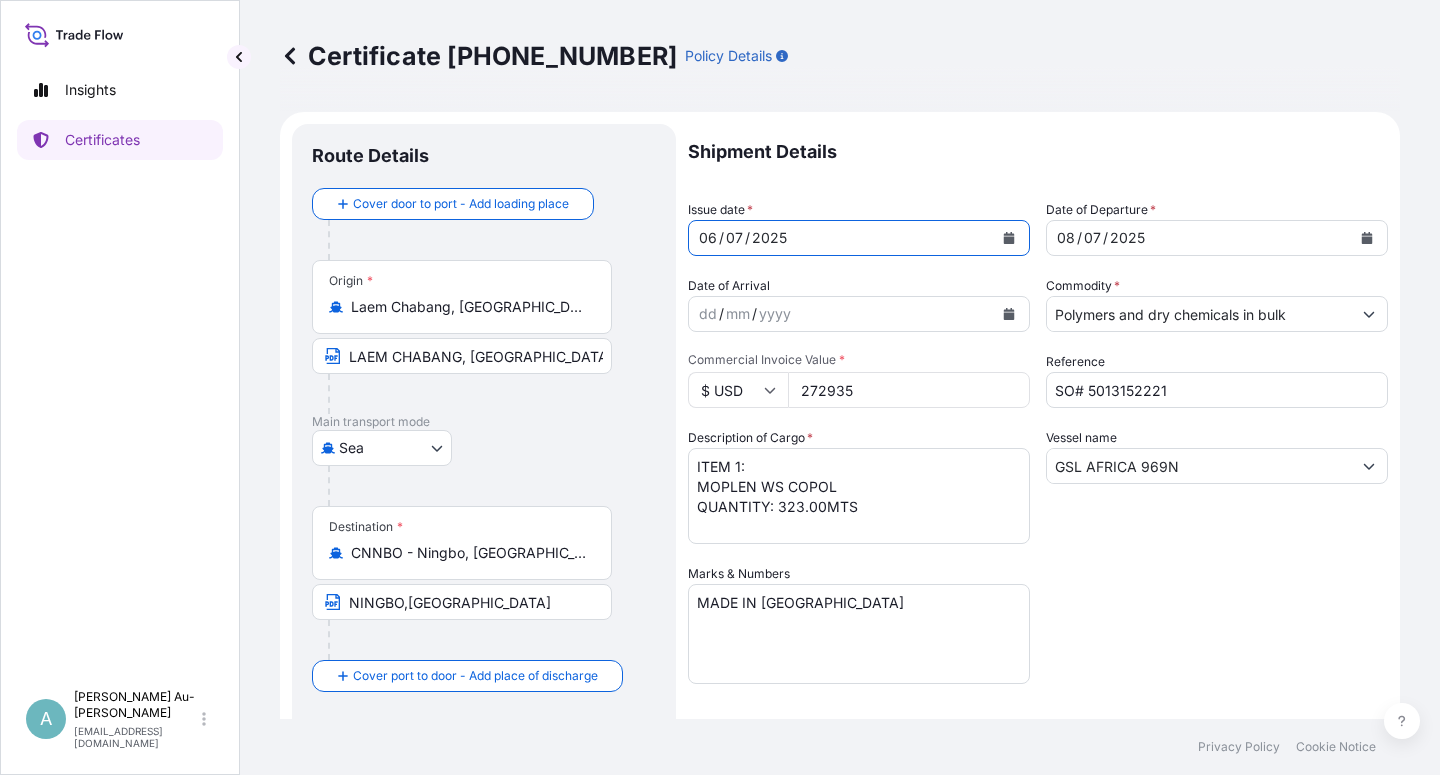 click at bounding box center (1367, 238) 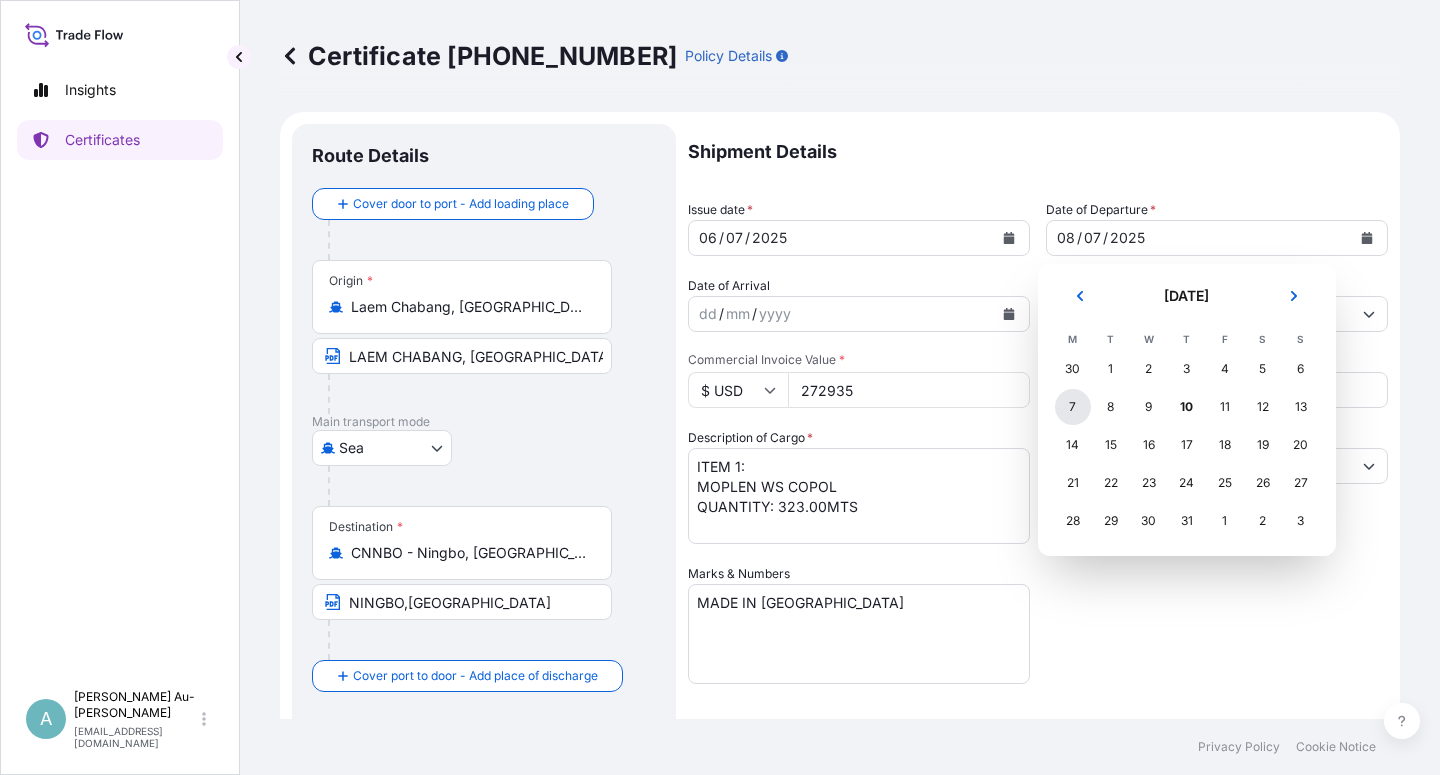click on "7" at bounding box center (1073, 407) 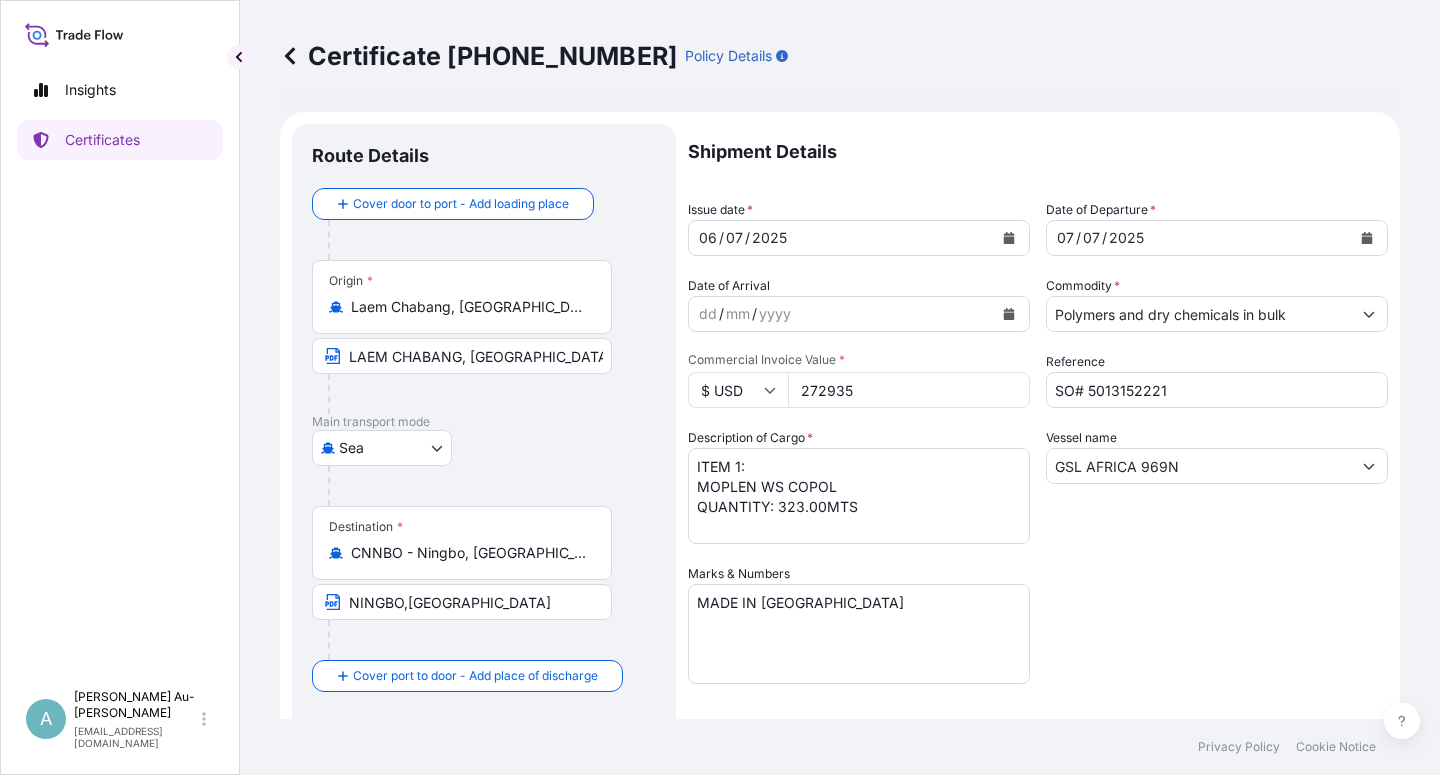 click on "Shipment Details Issue date * [DATE] Date of Departure * [DATE] Date of Arrival dd / mm / yyyy Commodity * Polymers and dry chemicals in bulk Packing Category Commercial Invoice Value    * $ USD 272935 Reference SO# 5013152221 Description of Cargo * ITEM 1:
MOPLEN WS COPOL
QUANTITY: 323.00MTS Vessel name GSL AFRICA 969N Marks & Numbers MADE IN [GEOGRAPHIC_DATA] Letter of Credit This shipment has a letter of credit Letter of credit * LC NO. LC33399C500483
CLAIMS PAYABLE IN MAINLAND [GEOGRAPHIC_DATA] IN CURRENCY OF THE CREDIT(USD),
COVERING OCEAN MARINE TRANSPORTATION ALL RISKS, WAR RISKS AS PER I.C.C..
NUMBER OF ORIGINALS ISSUED: 02 ( 1 ORIGINAL AND 1 DUPLICATE) Letter of credit may not exceed 12000 characters Assured Details Primary Assured * Basell Asia Pacific Limited Basell Asia Pacific Limited Named Assured Named Assured Address" at bounding box center (1038, 638) 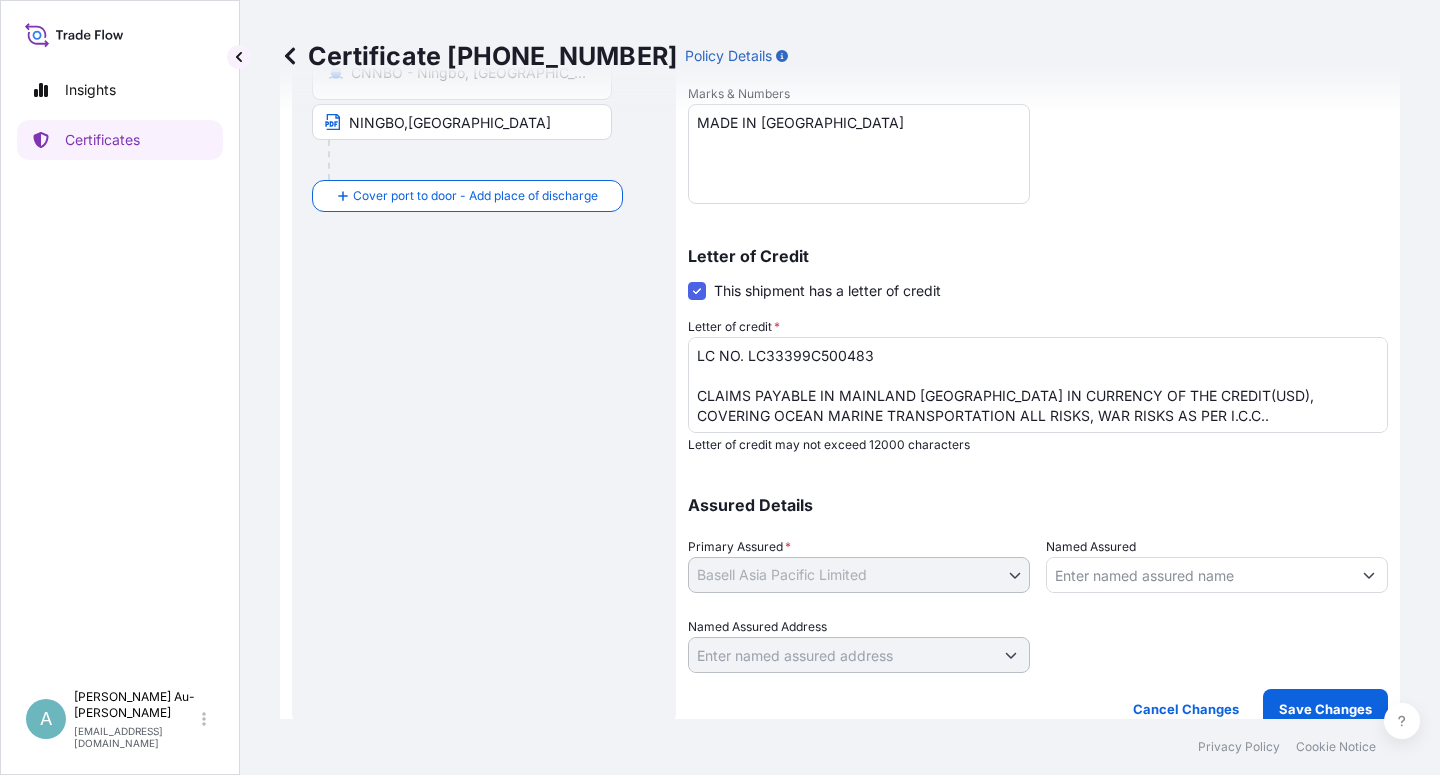 scroll, scrollTop: 490, scrollLeft: 0, axis: vertical 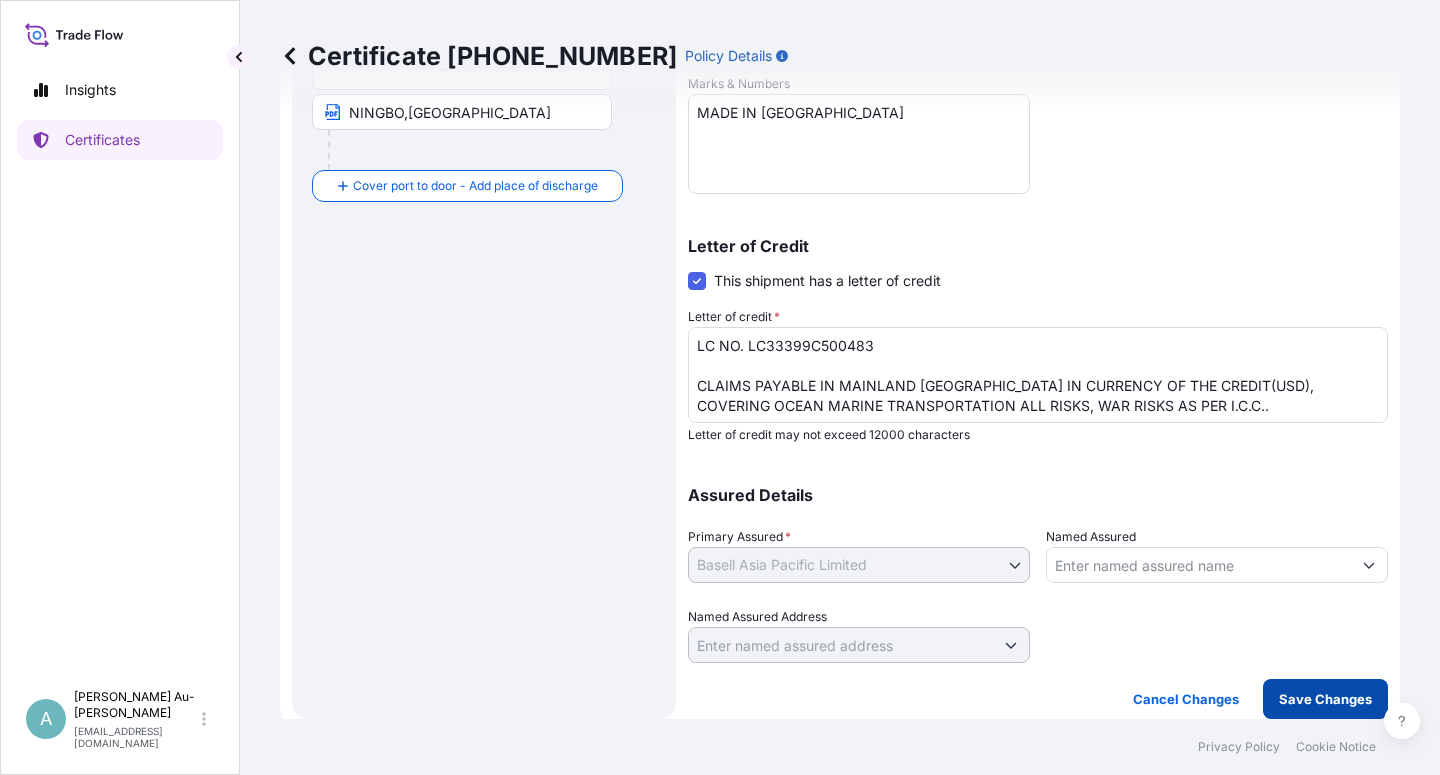 click on "Save Changes" at bounding box center [1325, 699] 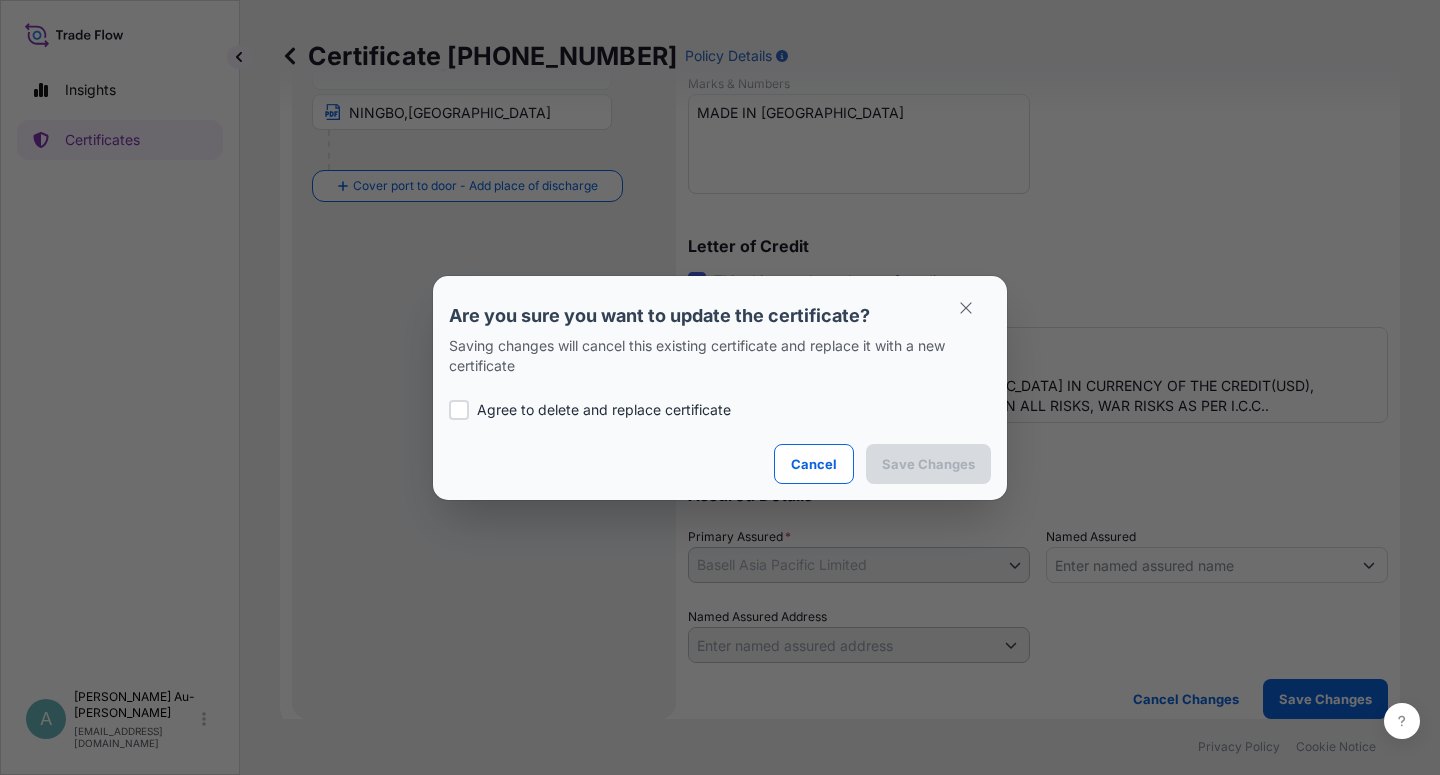 click on "Agree to delete and replace certificate" at bounding box center [720, 410] 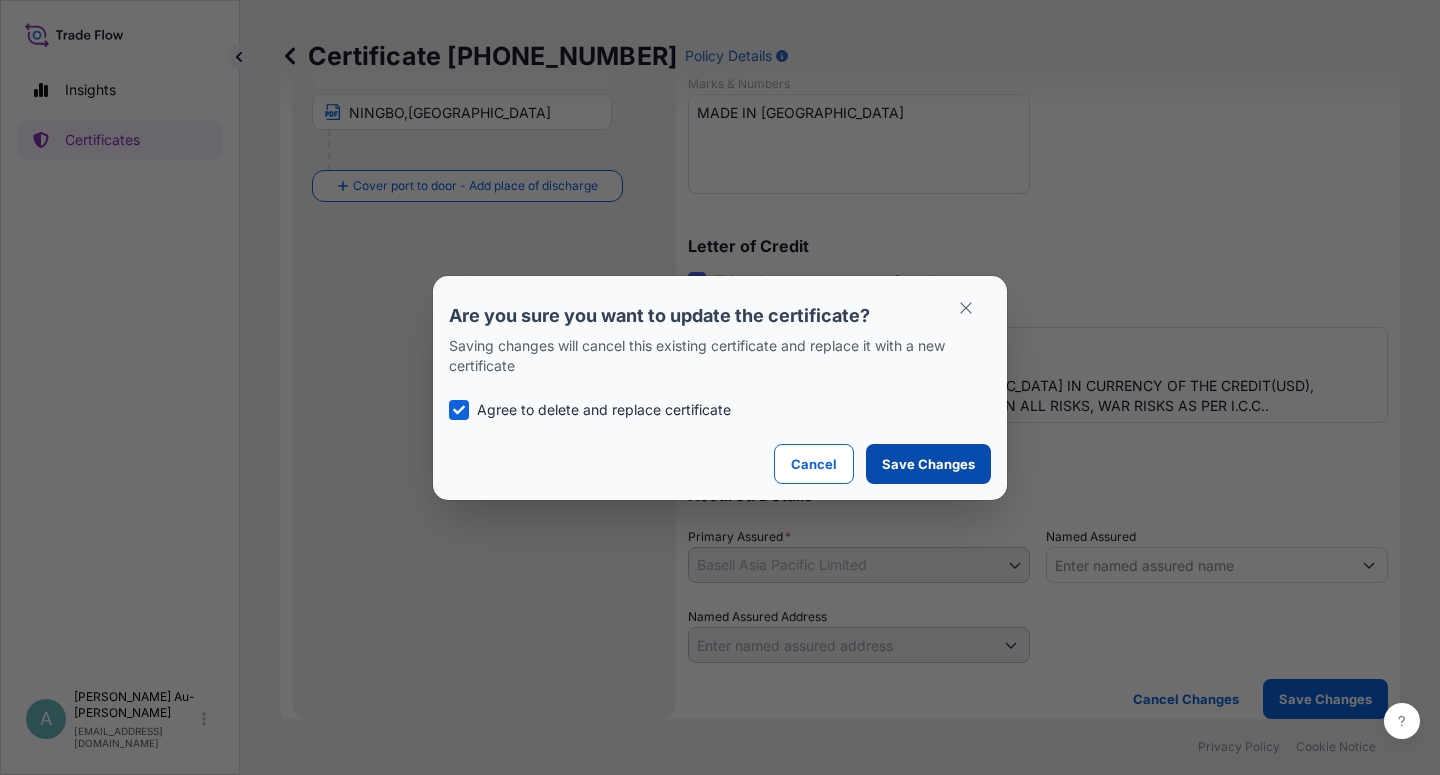 click on "Save Changes" at bounding box center (928, 464) 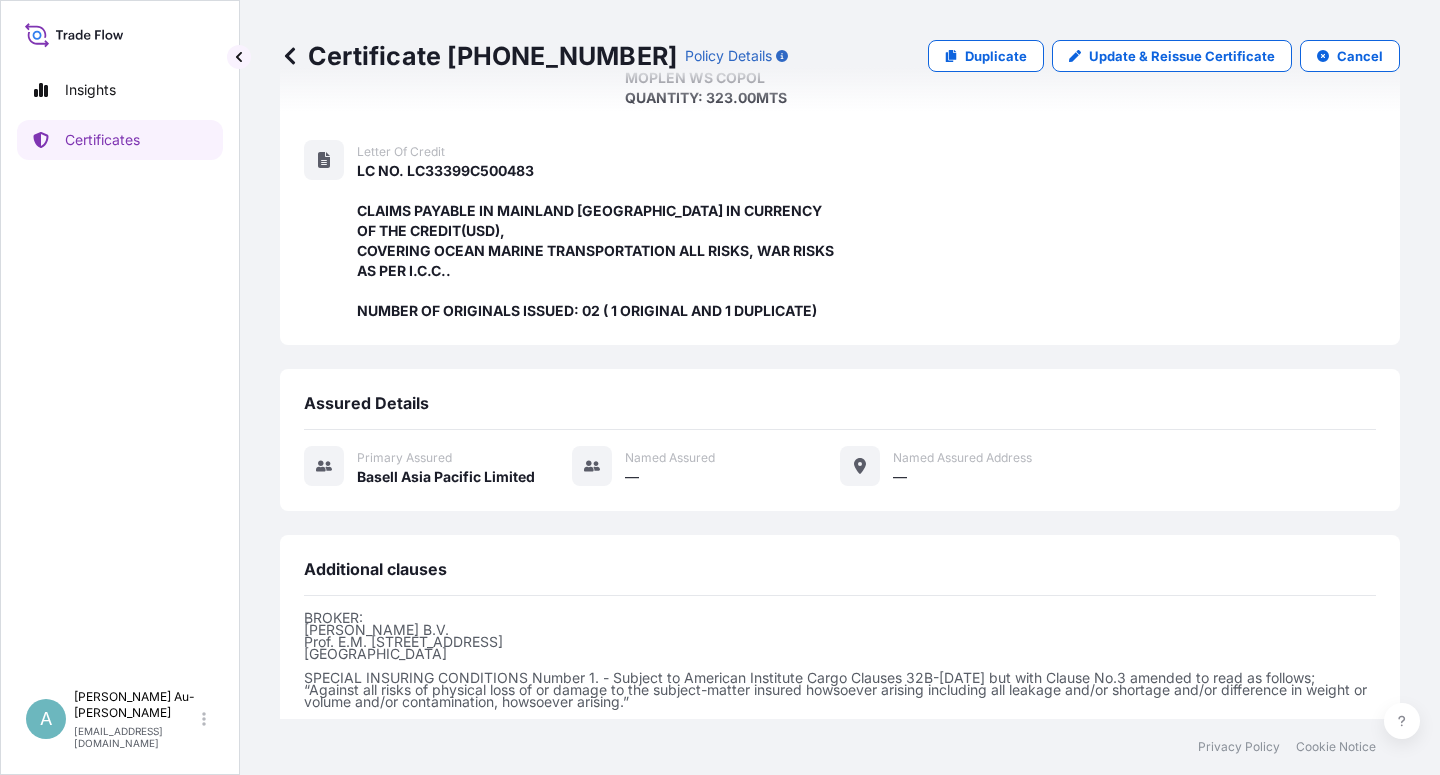 scroll, scrollTop: 574, scrollLeft: 0, axis: vertical 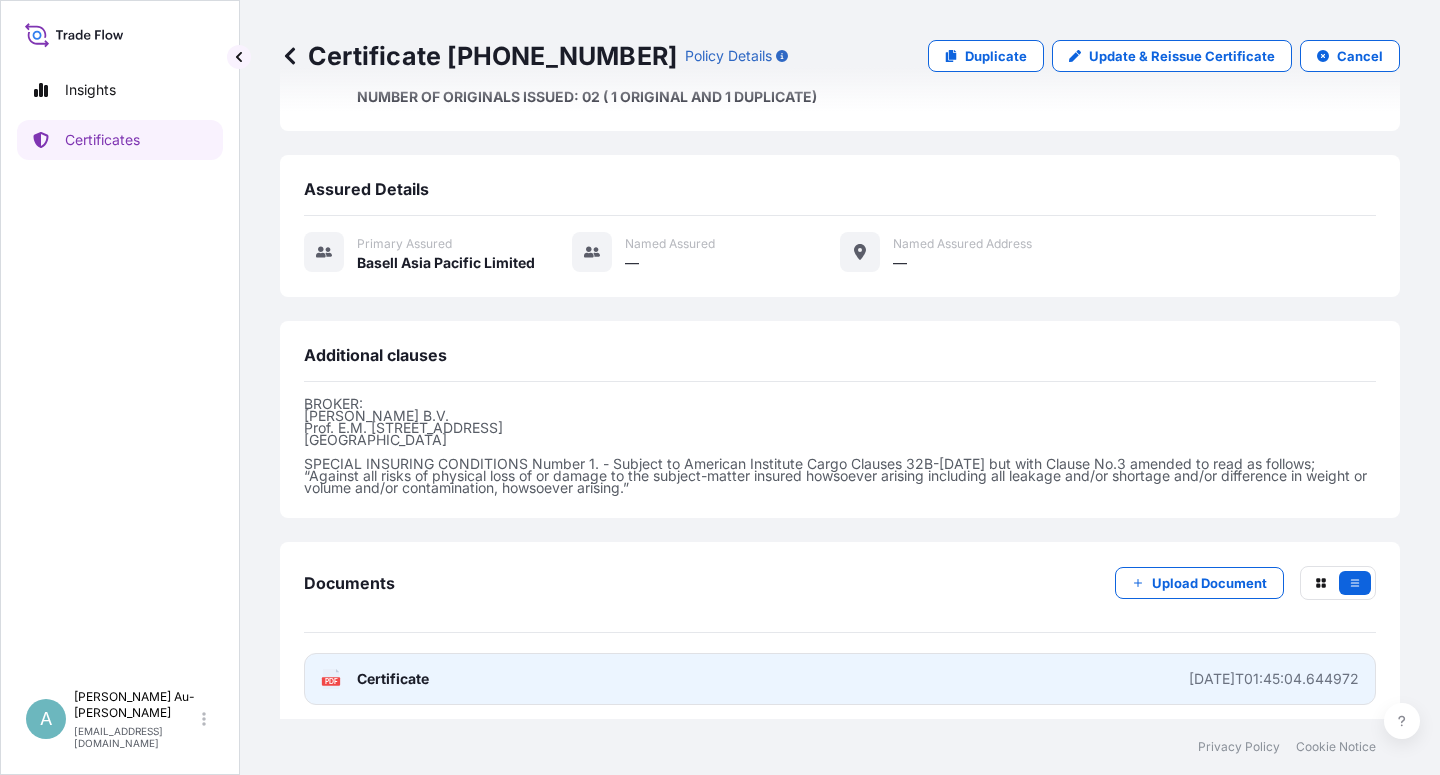 click on "Certificate" at bounding box center (393, 679) 